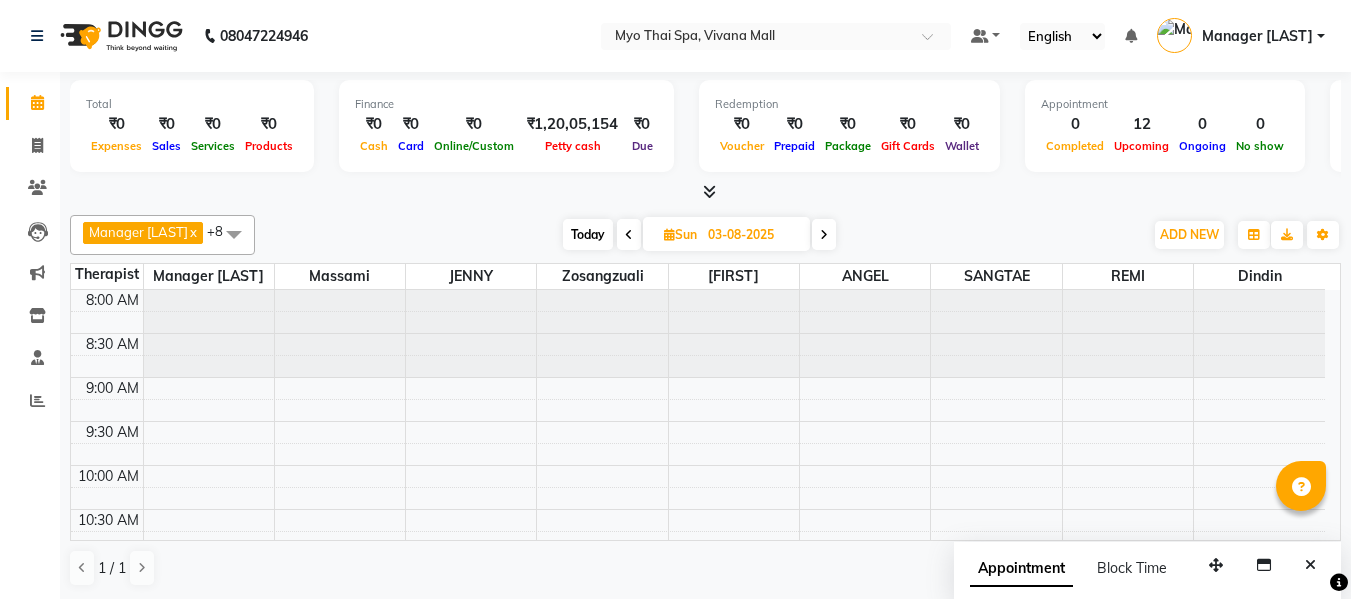 scroll, scrollTop: 0, scrollLeft: 0, axis: both 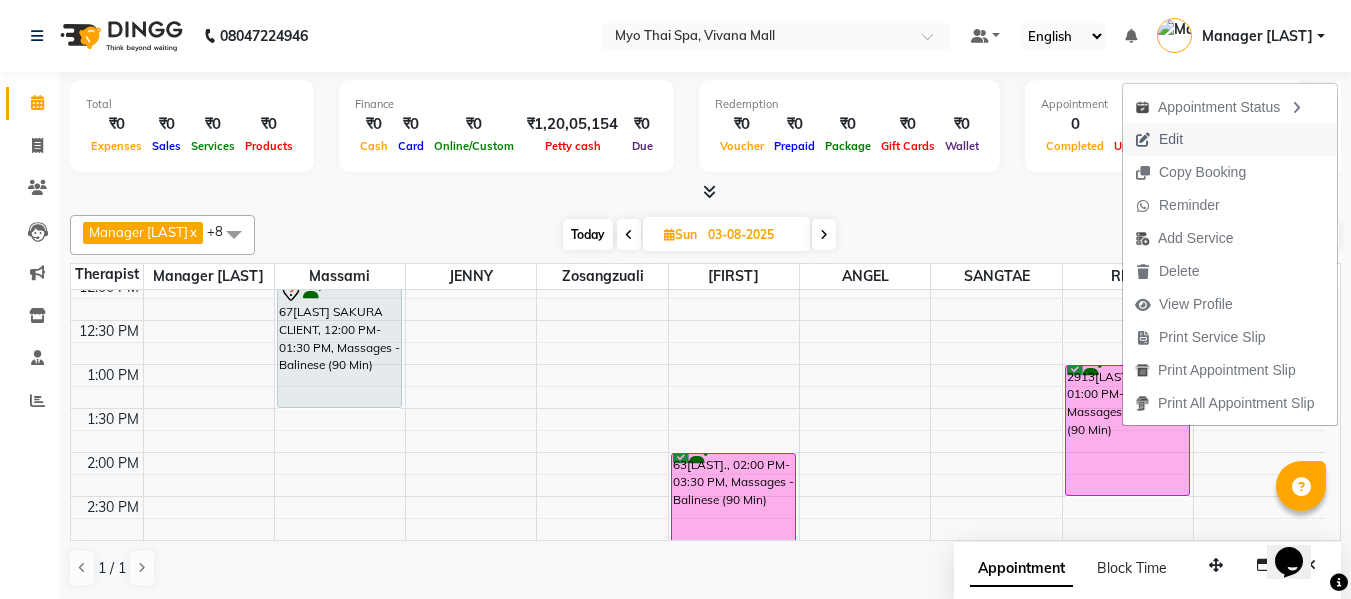 click on "Edit" at bounding box center [1171, 139] 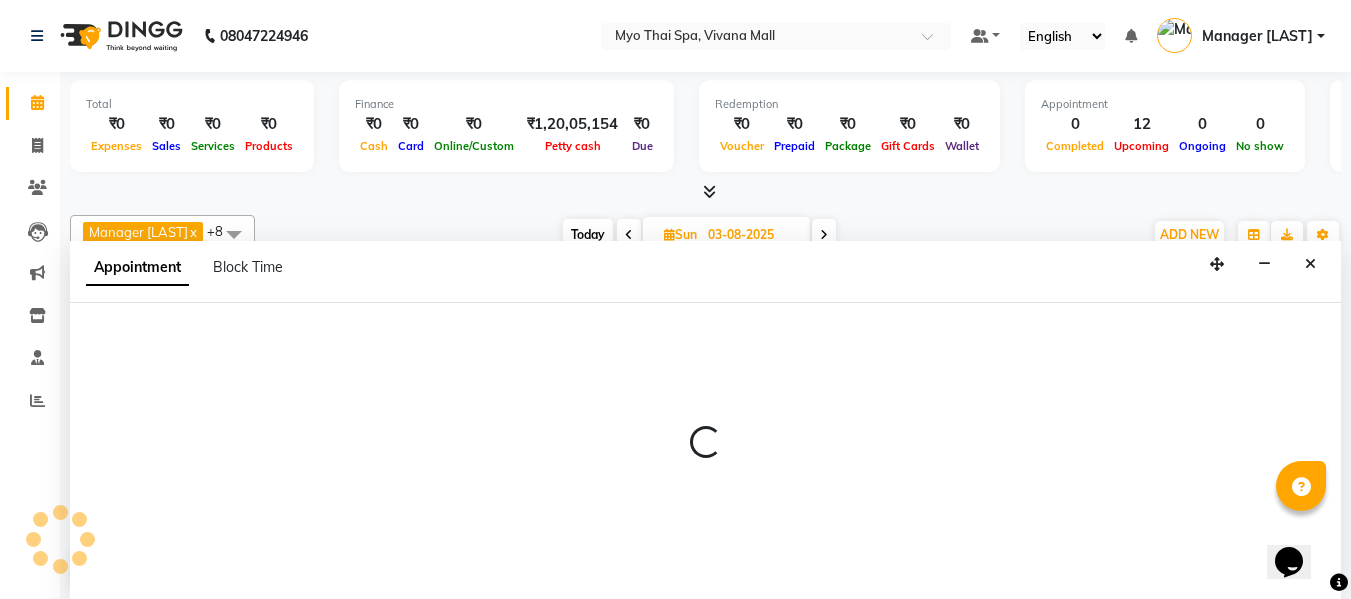 scroll, scrollTop: 1, scrollLeft: 0, axis: vertical 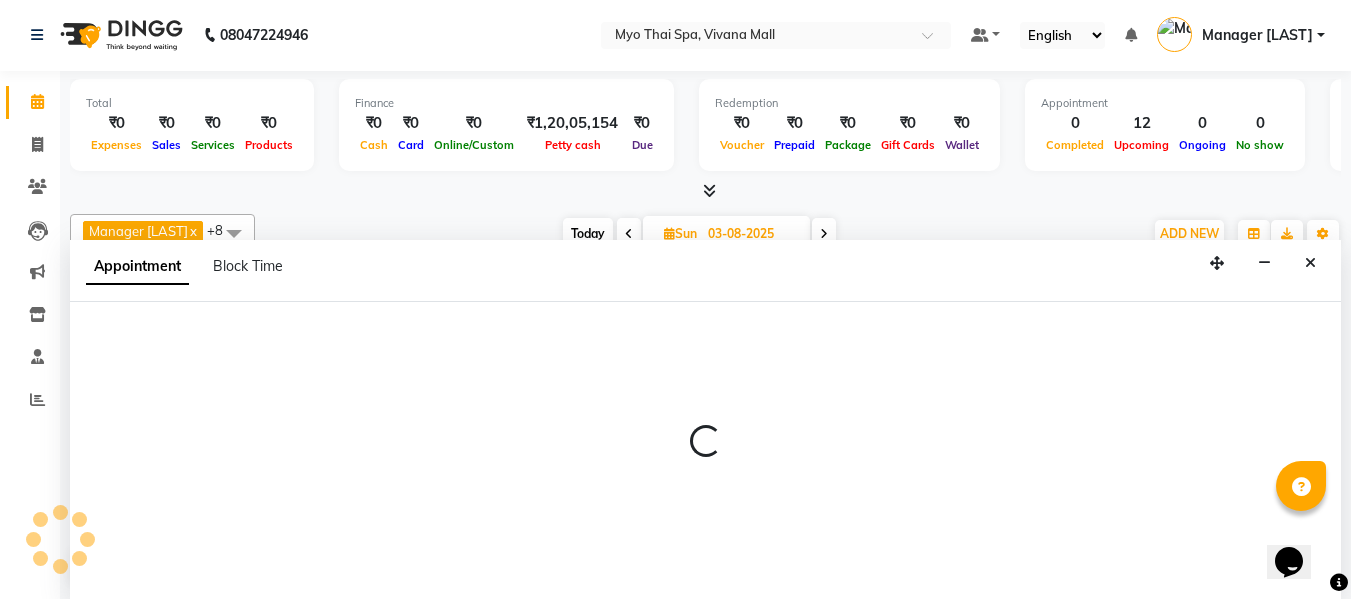 select on "tentative" 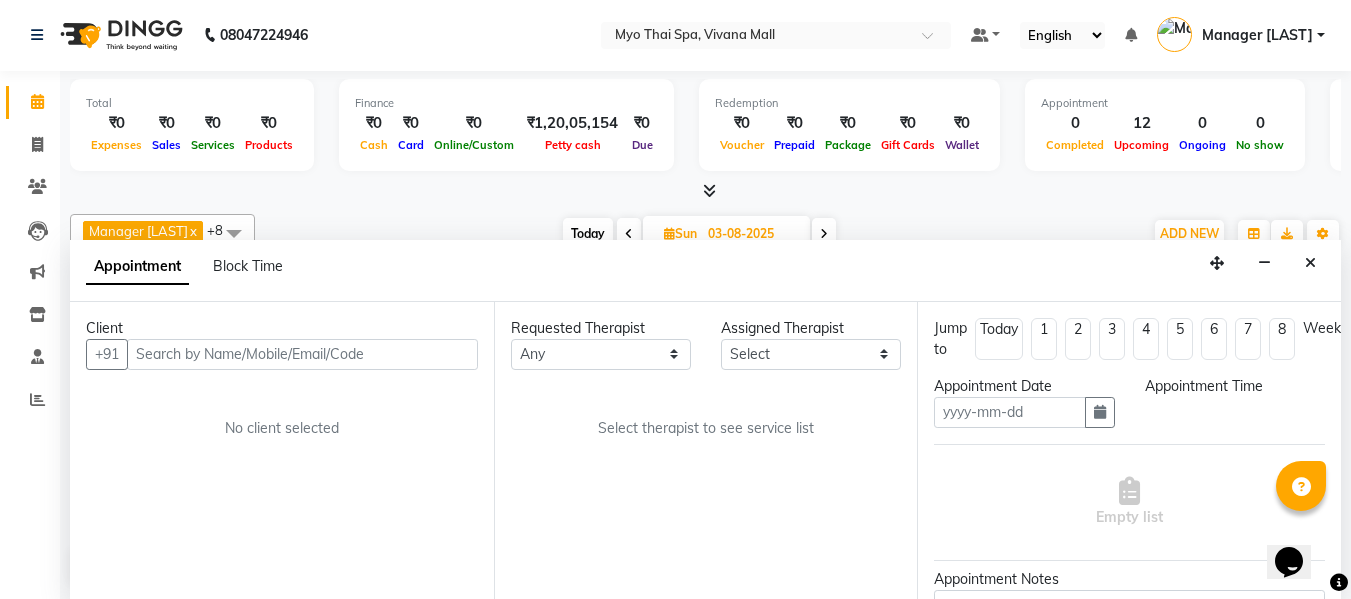 type on "03-08-2025" 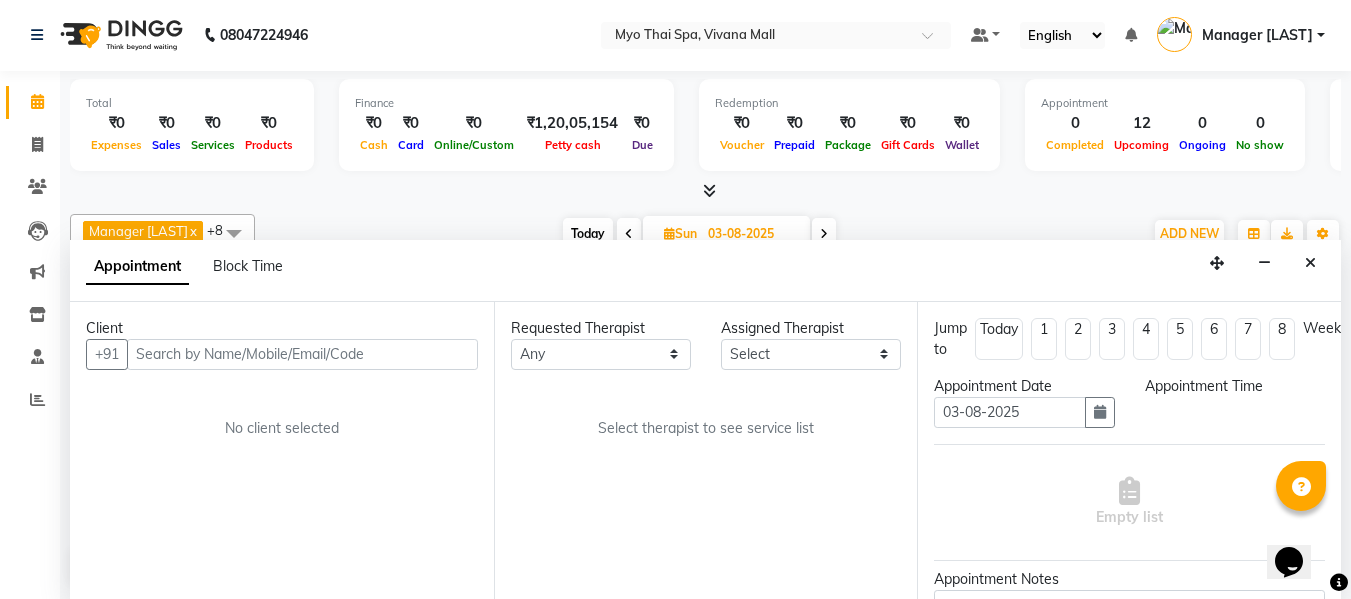 scroll, scrollTop: 0, scrollLeft: 0, axis: both 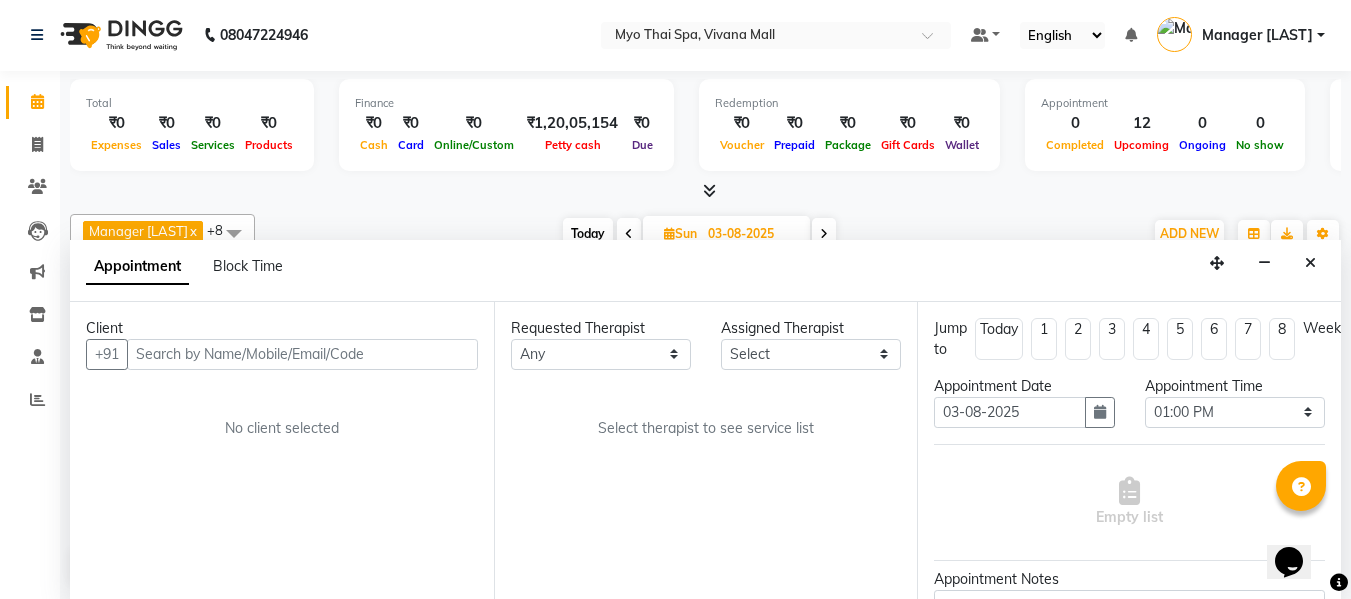 select on "75781" 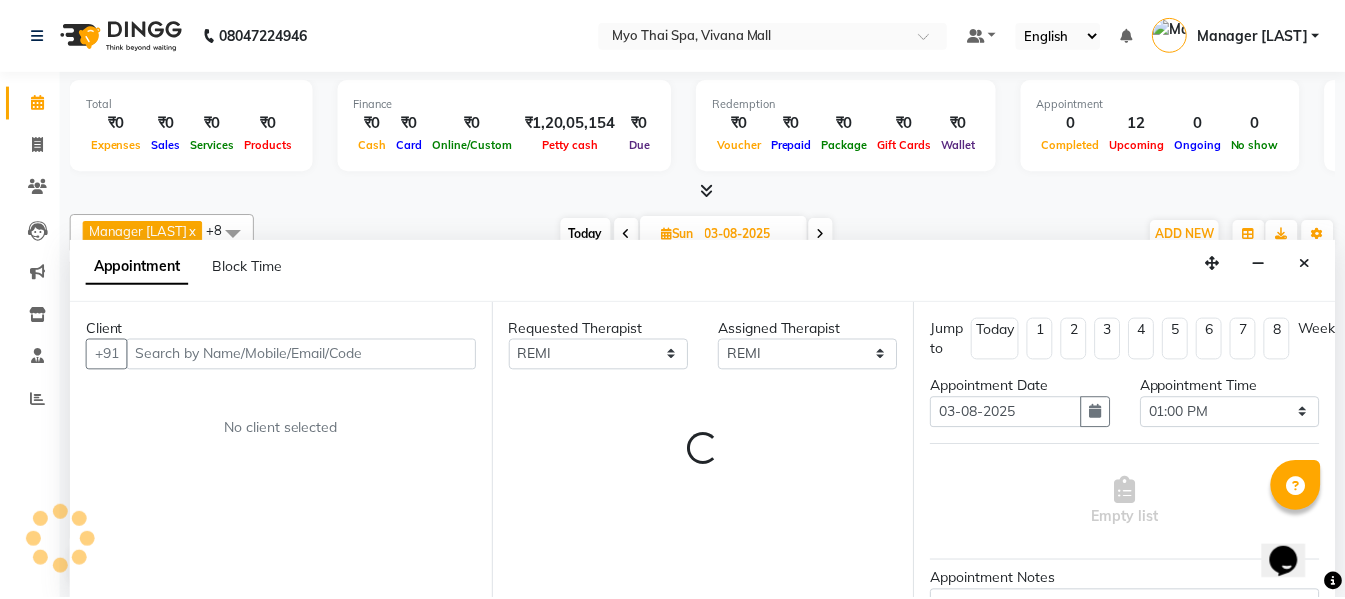scroll, scrollTop: 265, scrollLeft: 0, axis: vertical 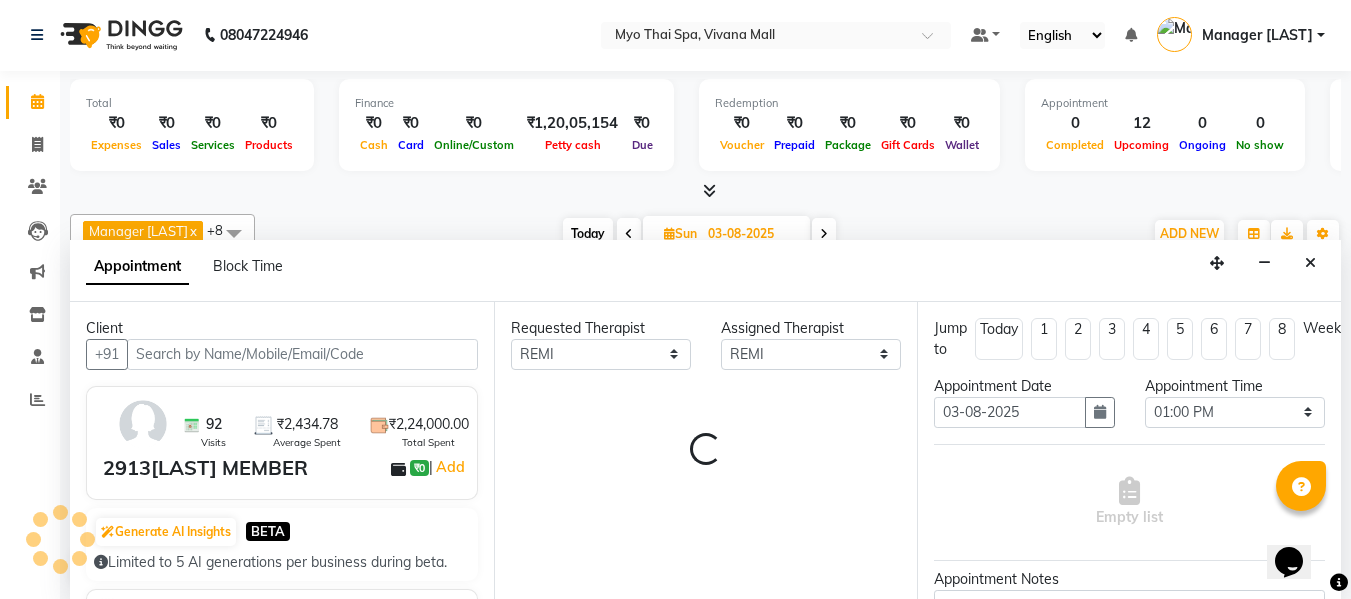 select on "1605" 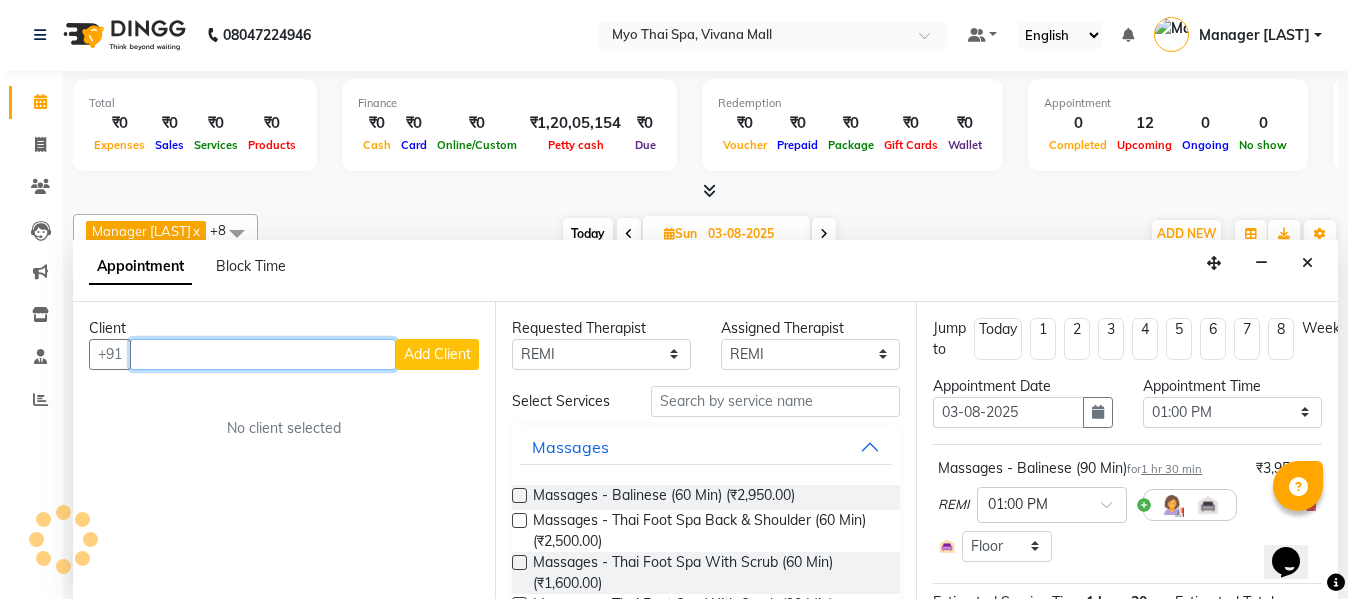 scroll, scrollTop: 0, scrollLeft: 0, axis: both 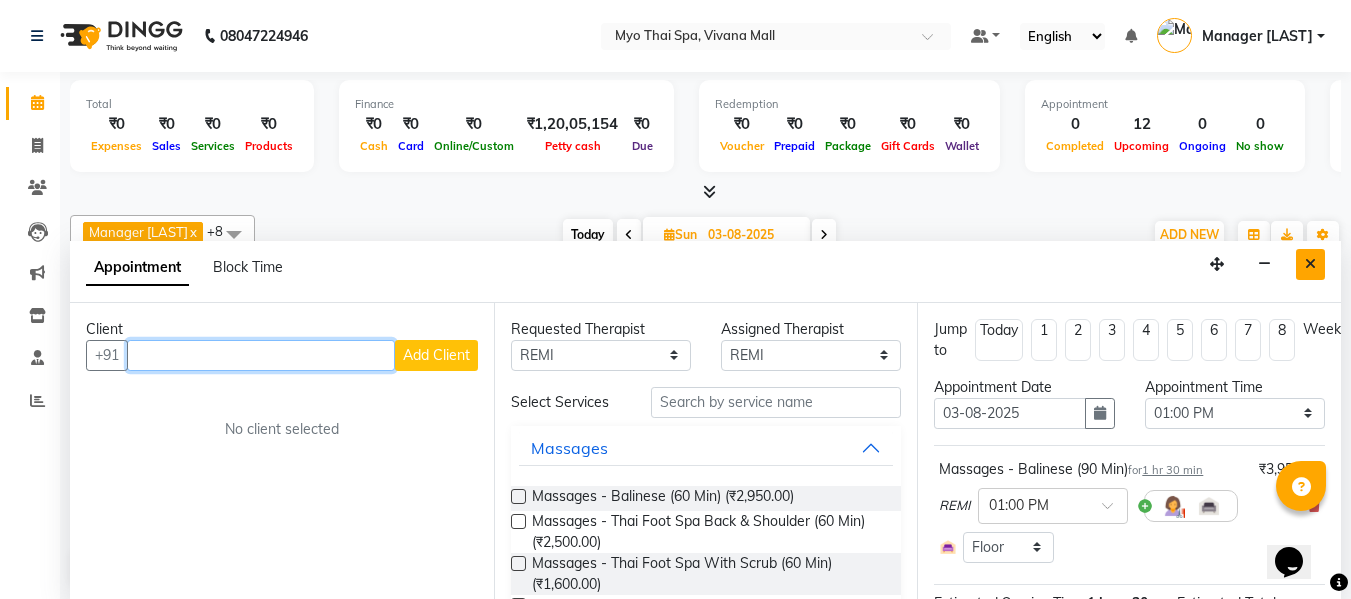type 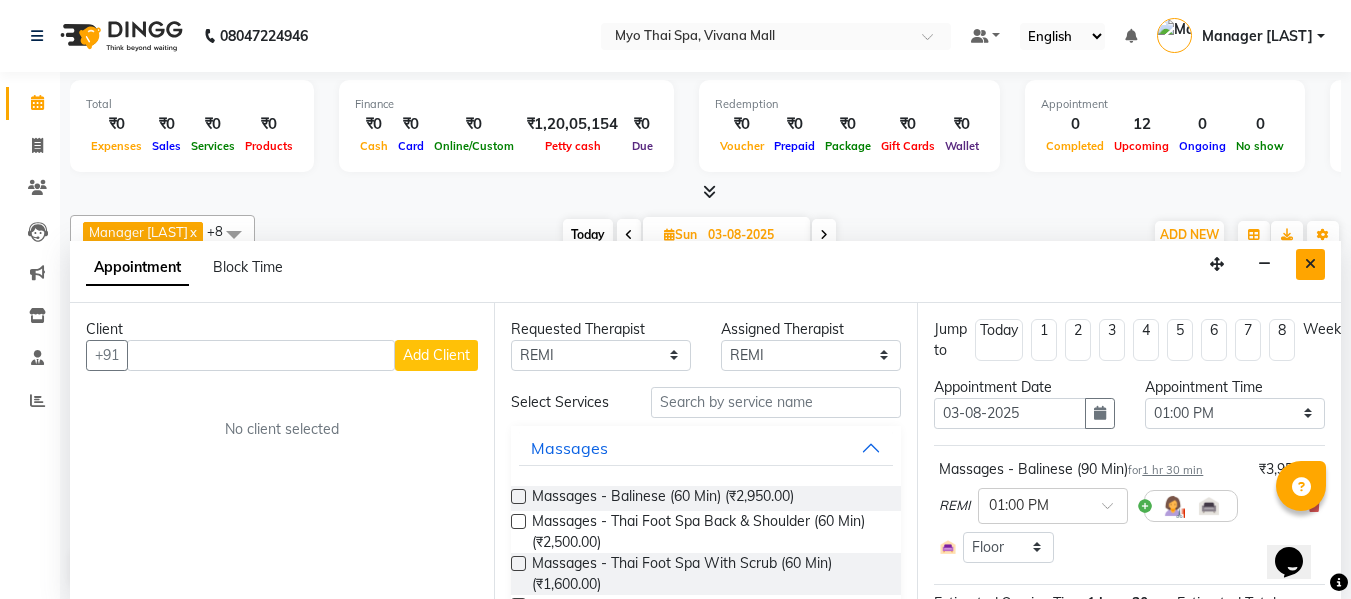 click at bounding box center [1310, 264] 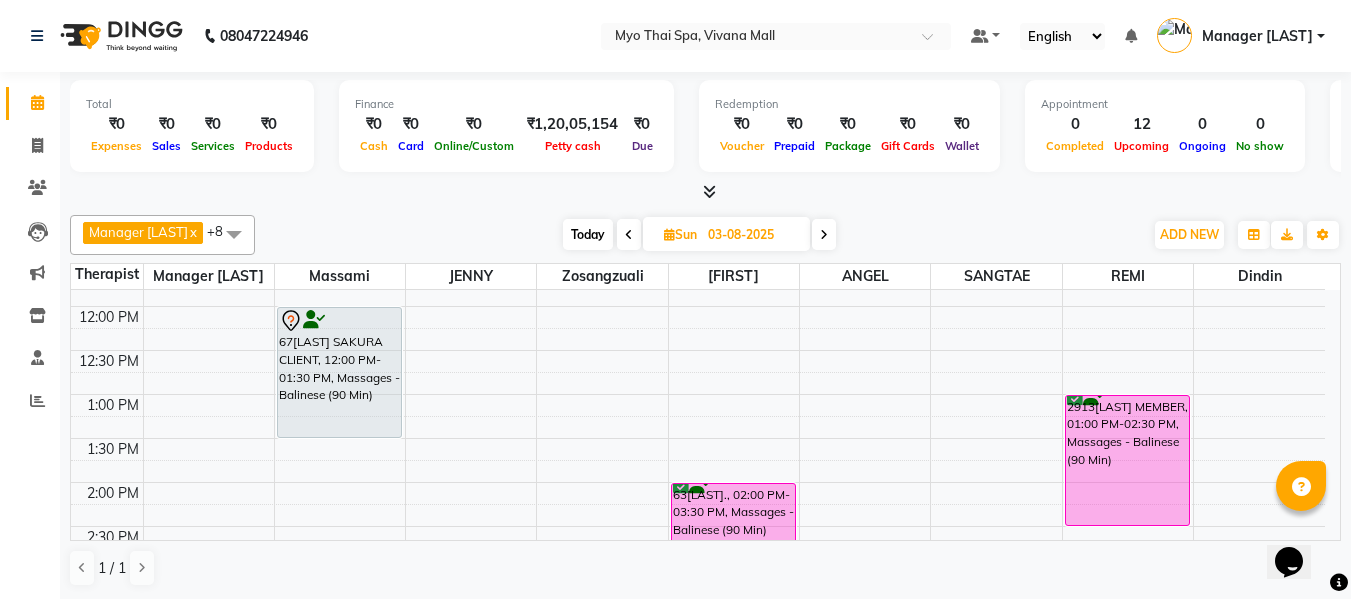 scroll, scrollTop: 365, scrollLeft: 0, axis: vertical 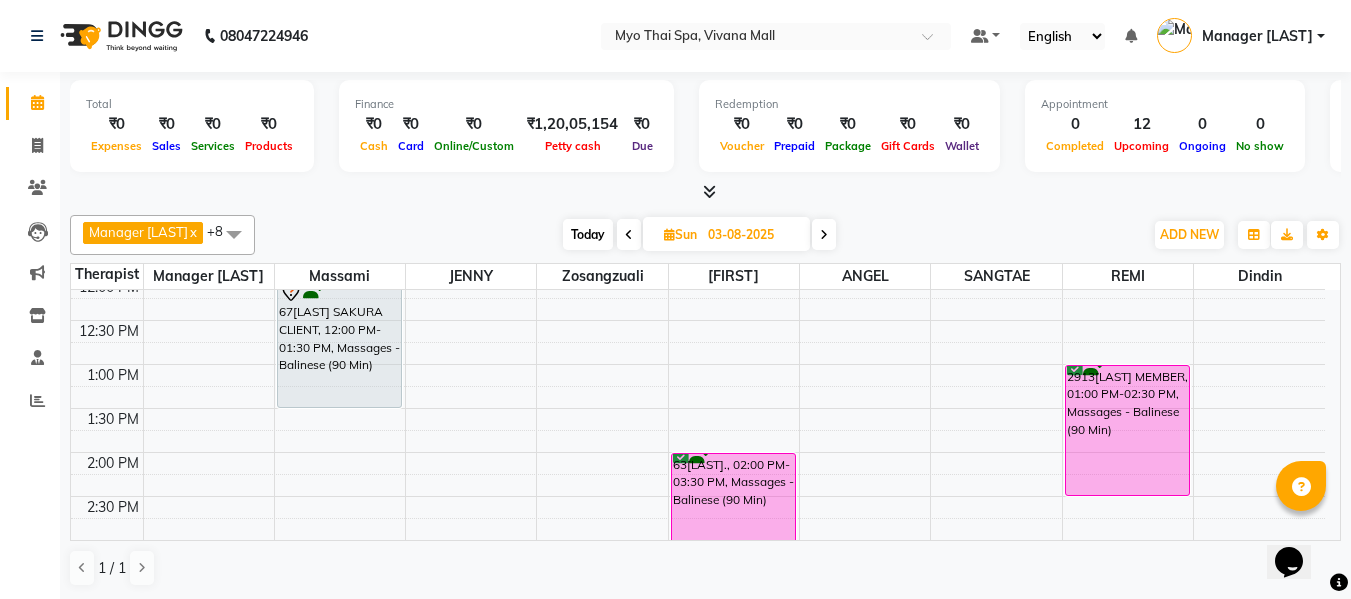 click on "Today" at bounding box center [588, 234] 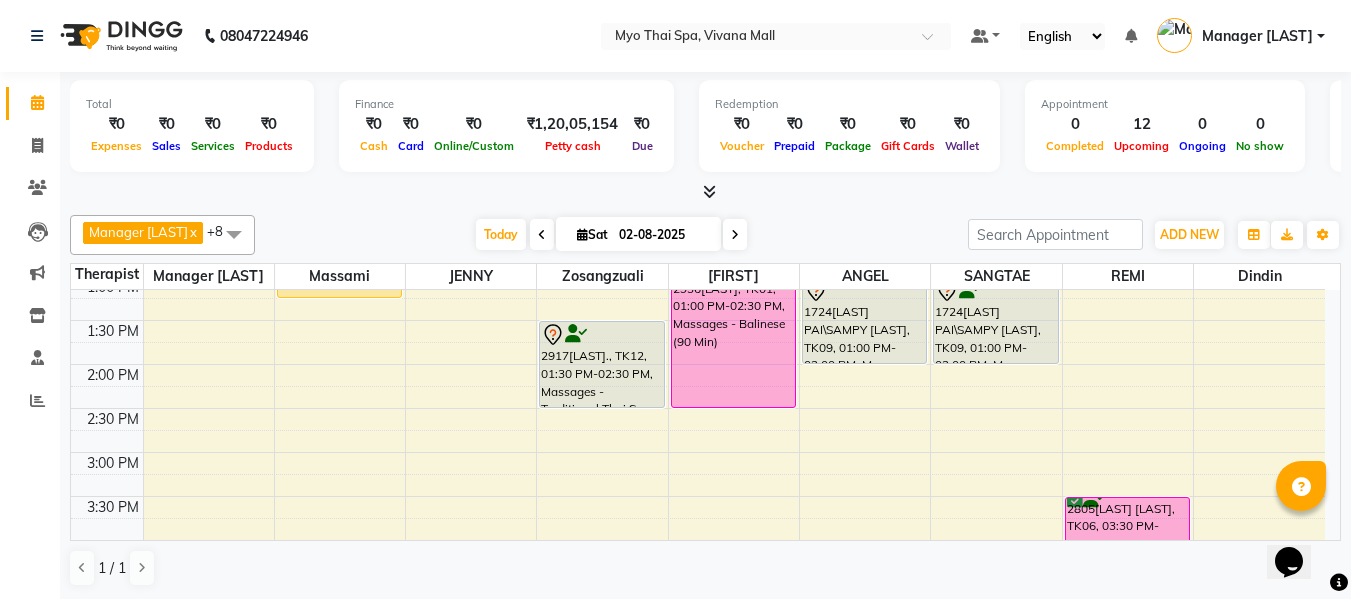 scroll, scrollTop: 253, scrollLeft: 0, axis: vertical 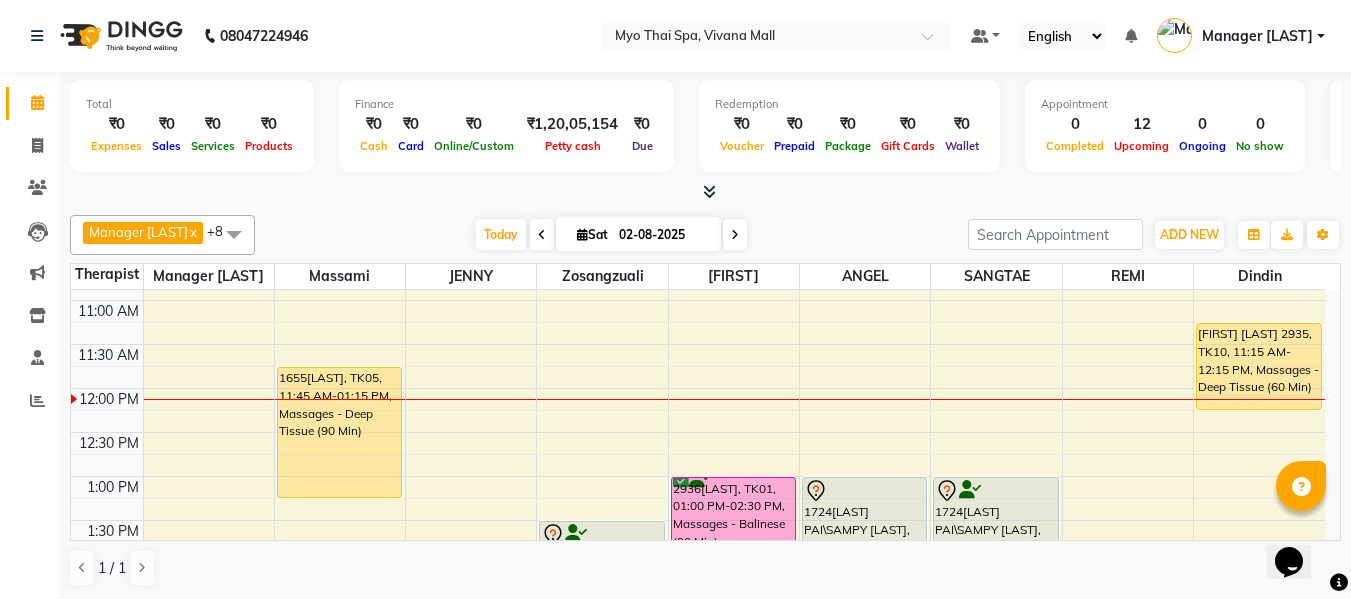 click at bounding box center (735, 234) 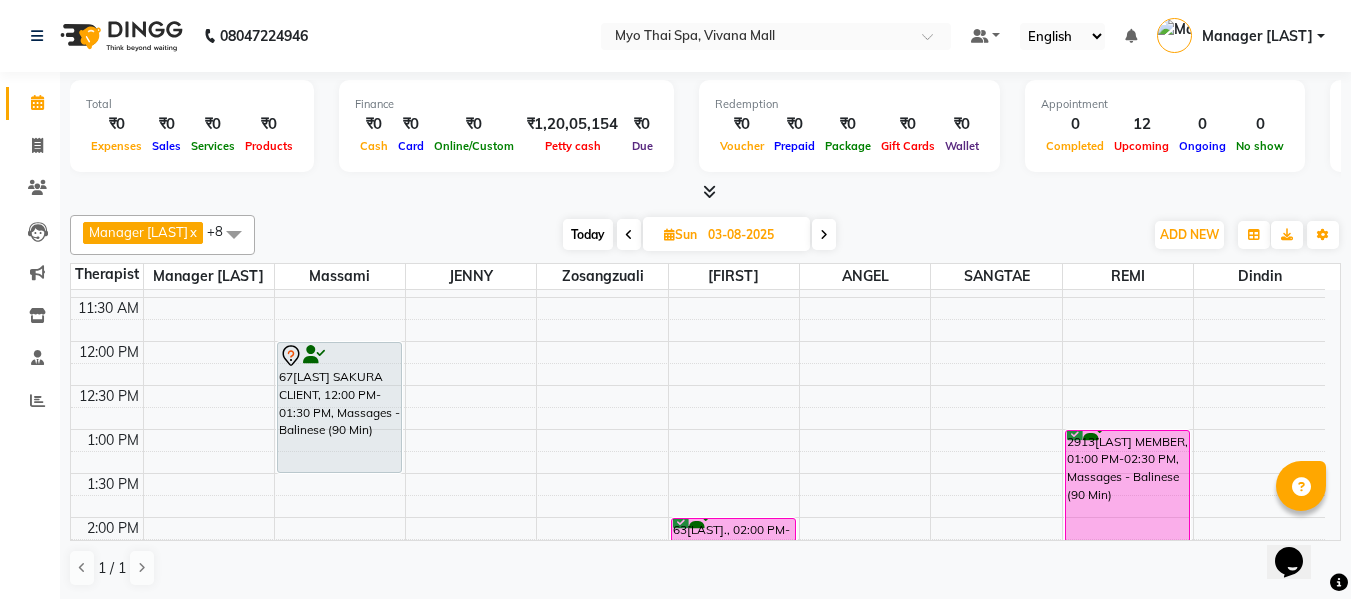 scroll, scrollTop: 400, scrollLeft: 0, axis: vertical 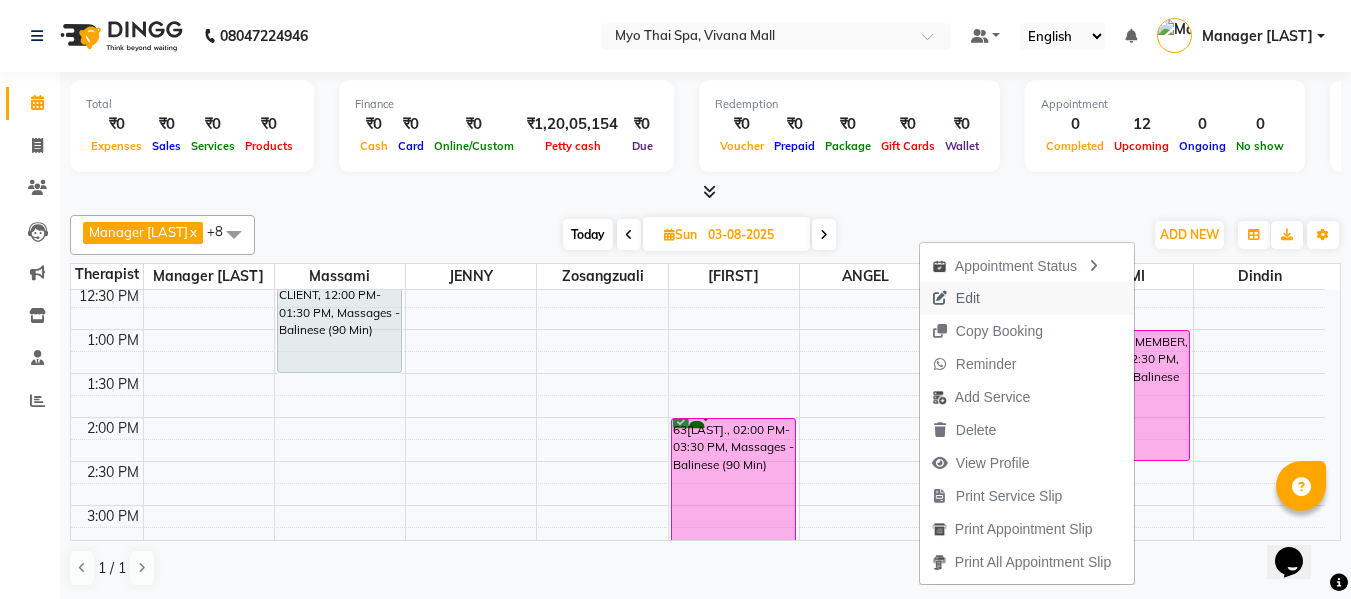 click on "Edit" at bounding box center [956, 298] 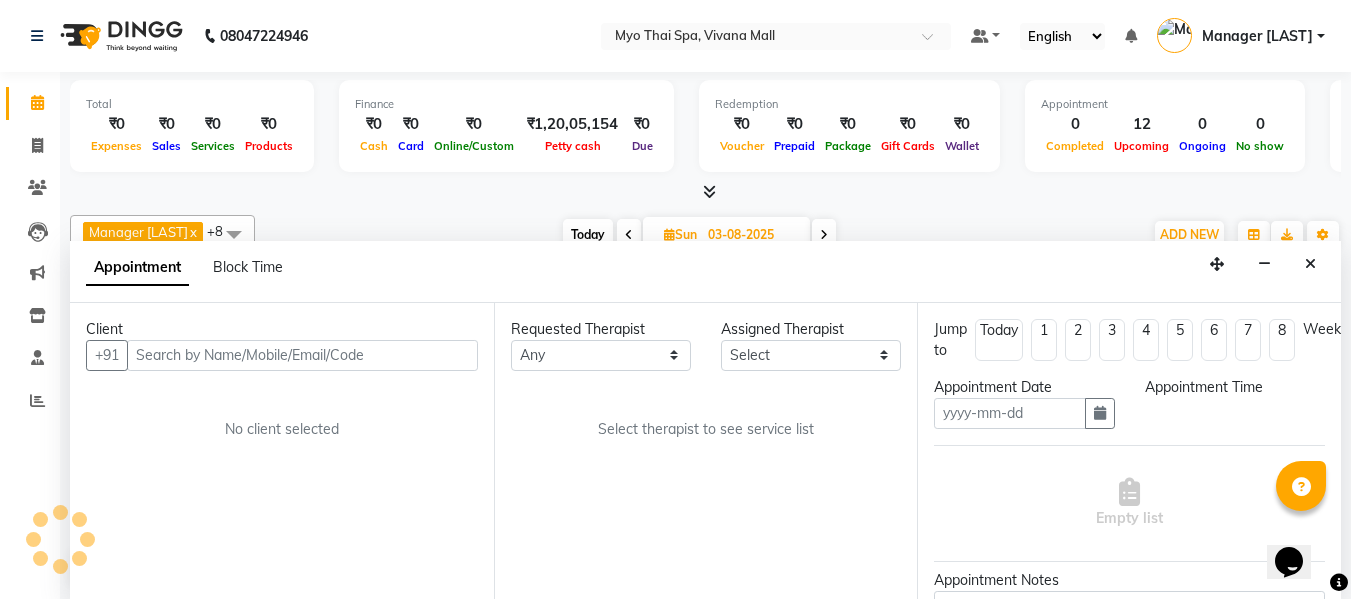 type on "03-08-2025" 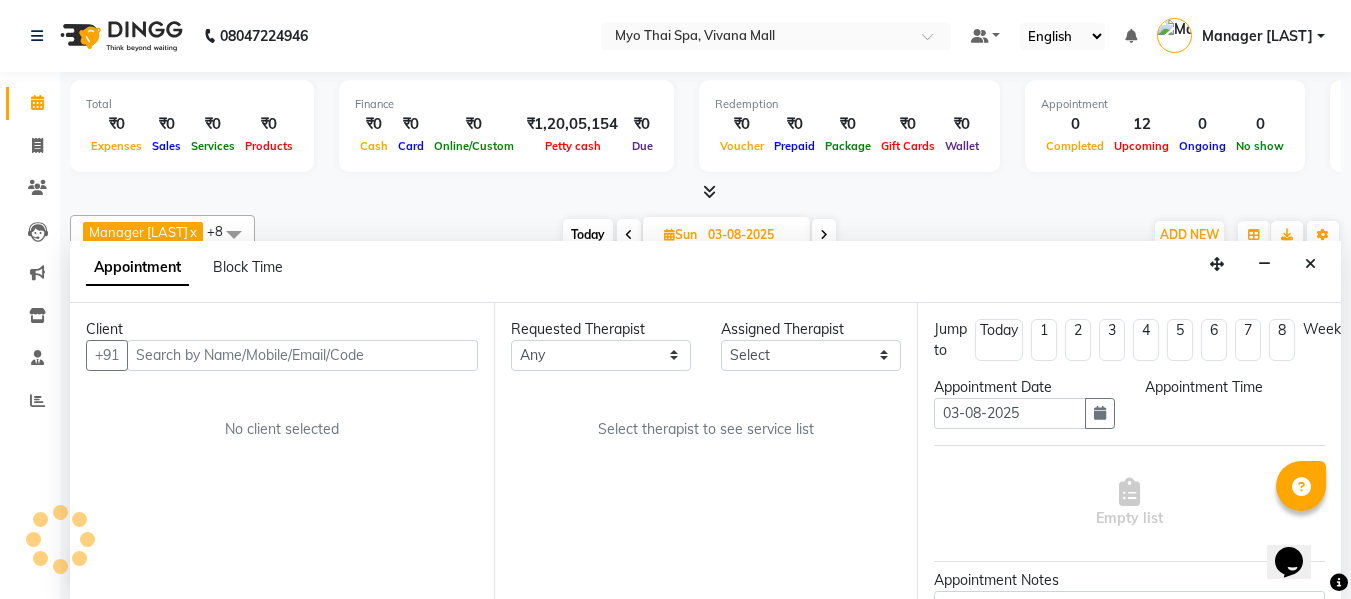 scroll, scrollTop: 1, scrollLeft: 0, axis: vertical 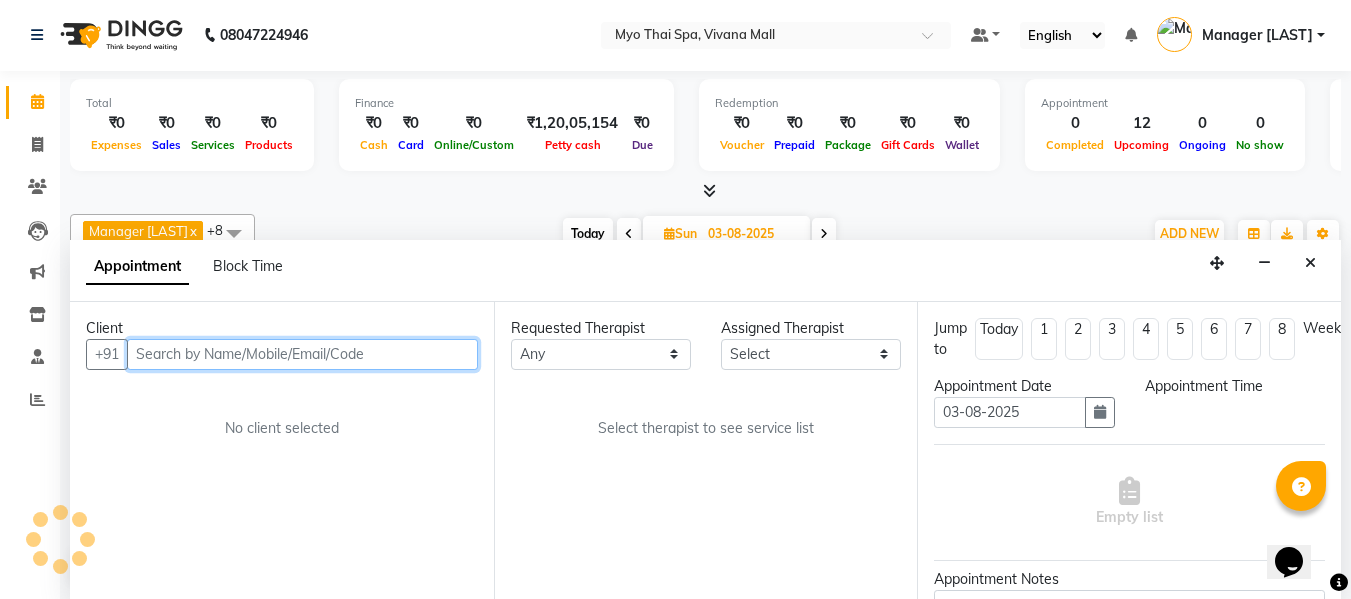 select on "75781" 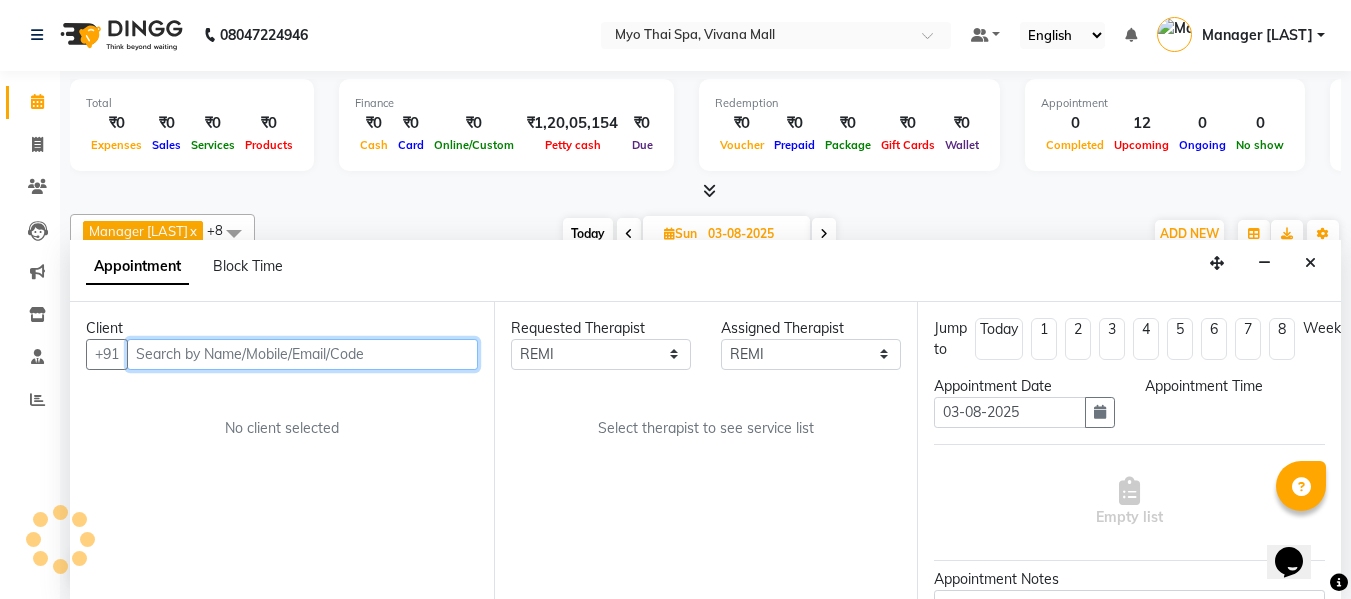 scroll, scrollTop: 353, scrollLeft: 0, axis: vertical 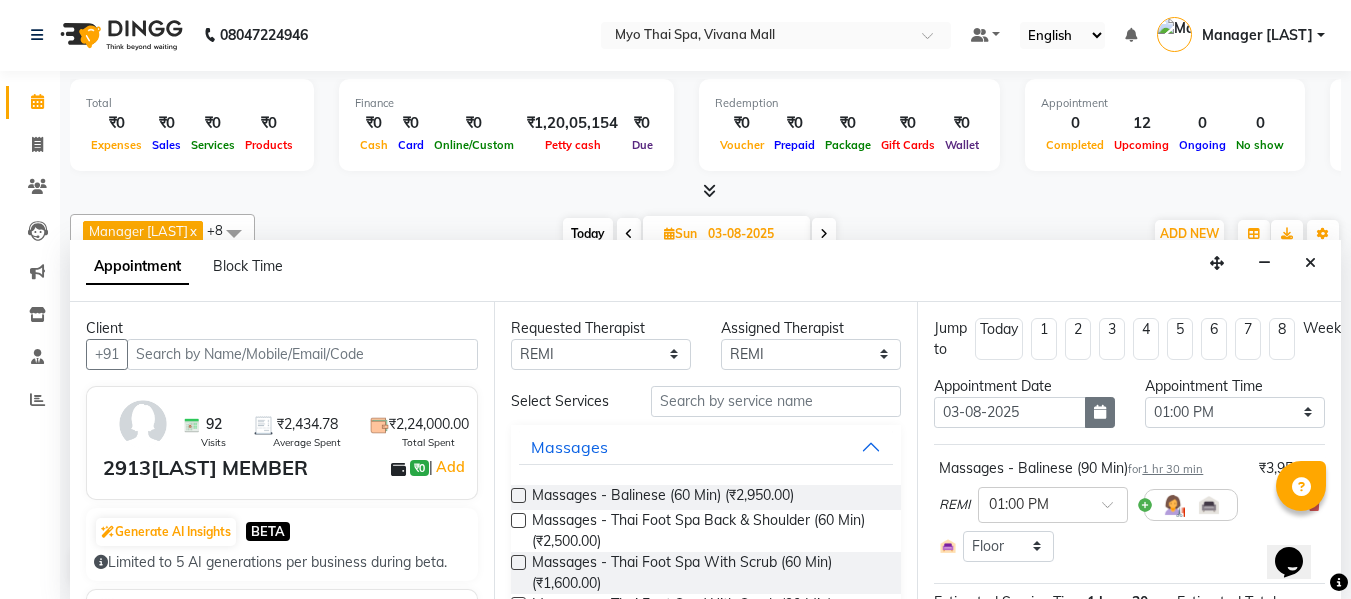click at bounding box center [1100, 412] 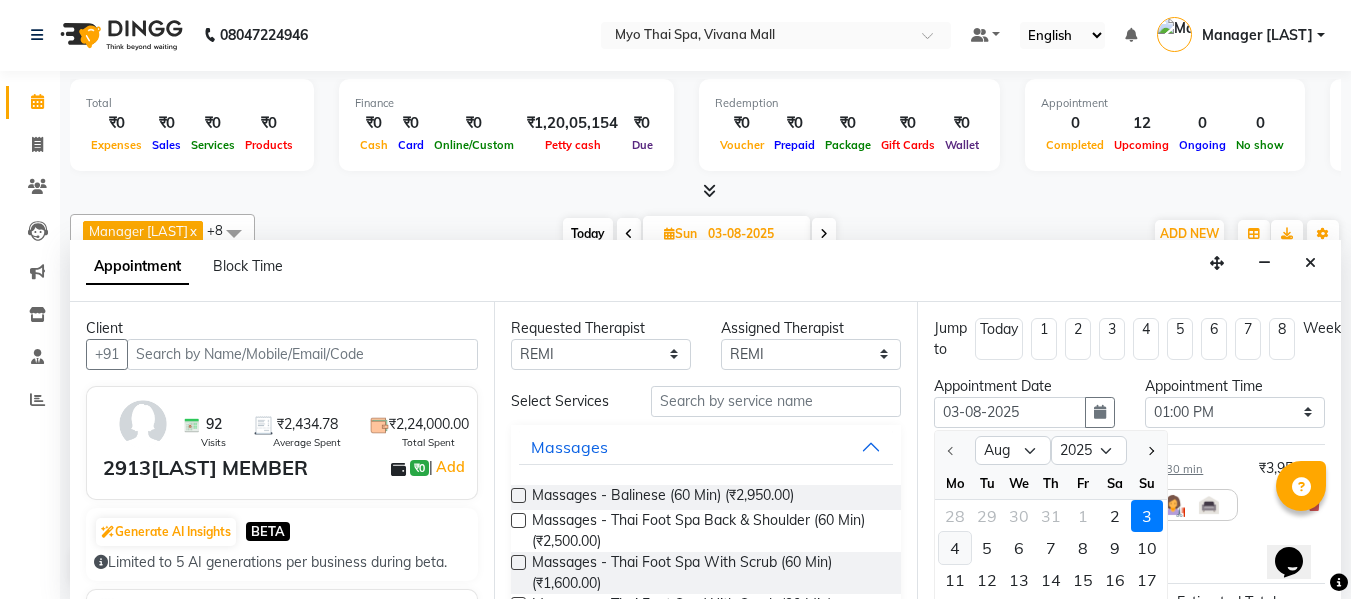 click on "4" at bounding box center (955, 548) 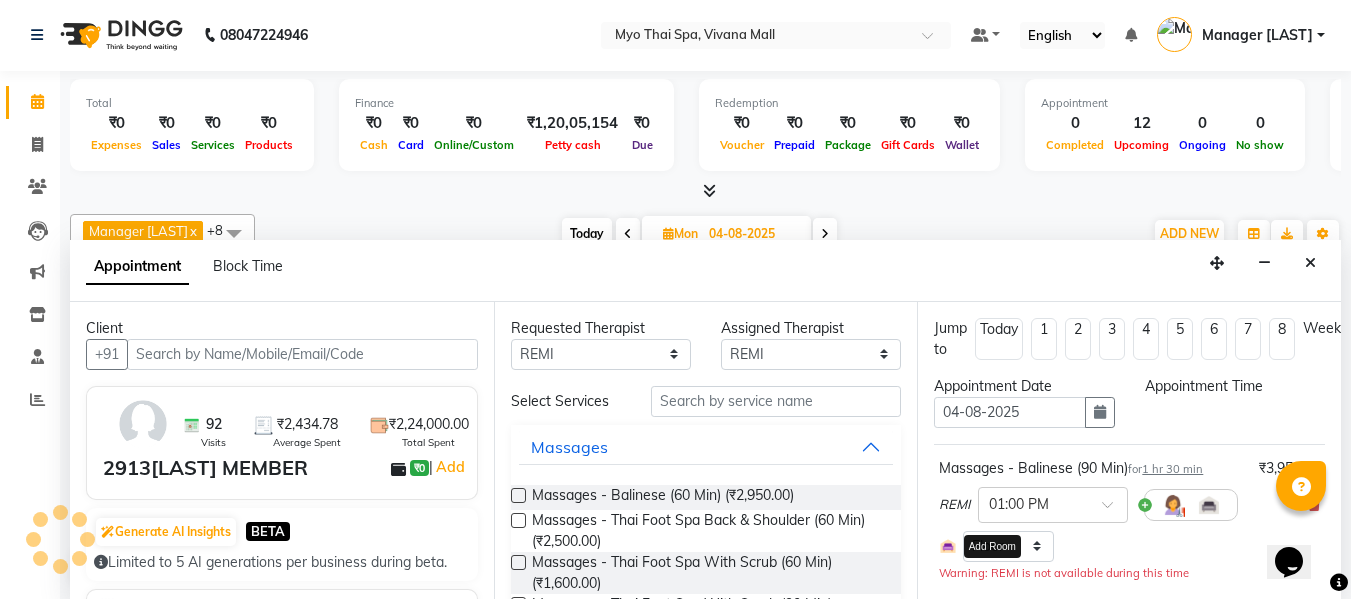 scroll, scrollTop: 0, scrollLeft: 0, axis: both 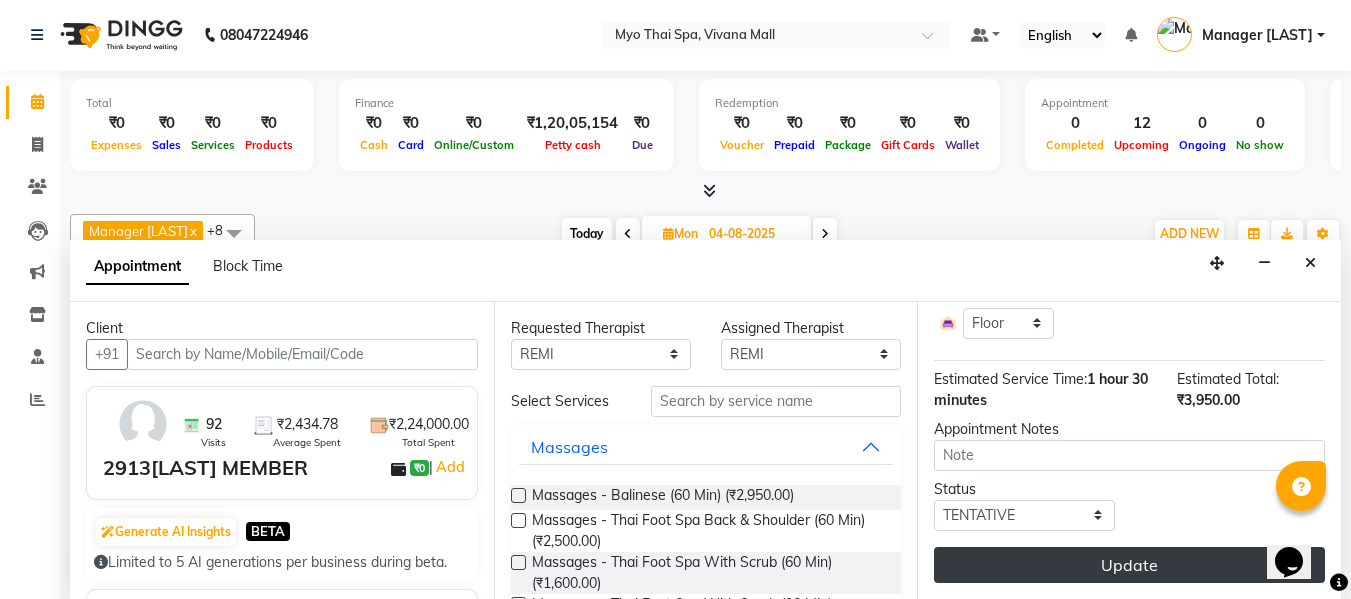 click on "Update" at bounding box center [1129, 565] 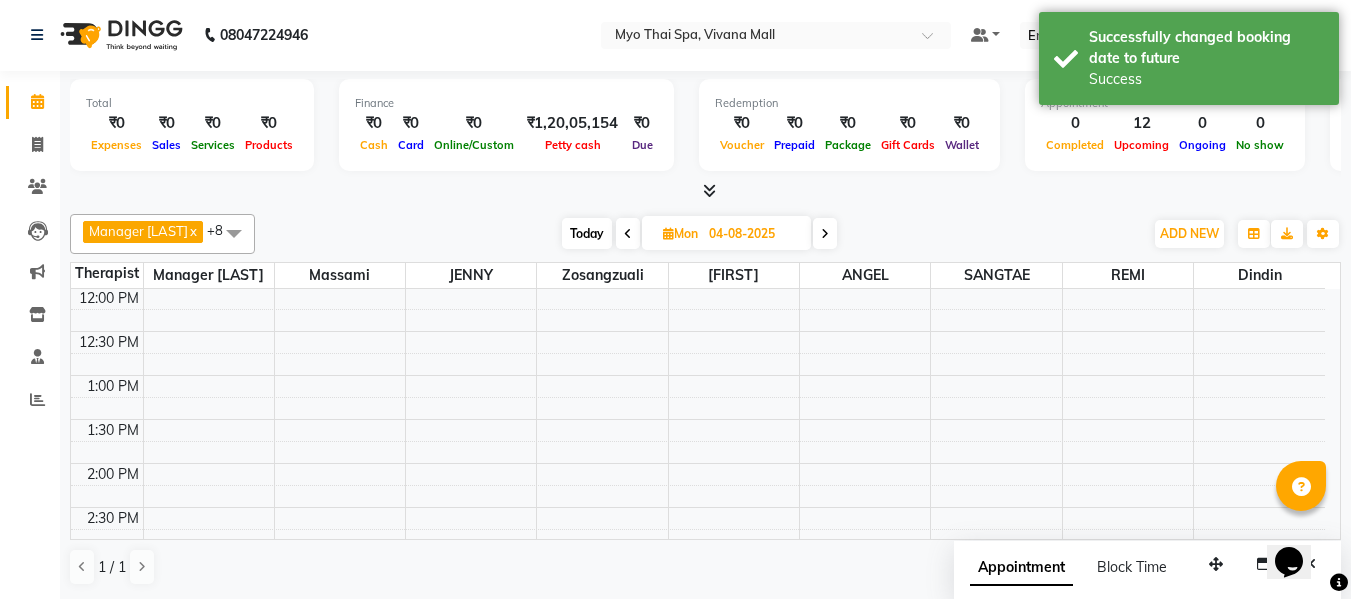 scroll, scrollTop: 0, scrollLeft: 0, axis: both 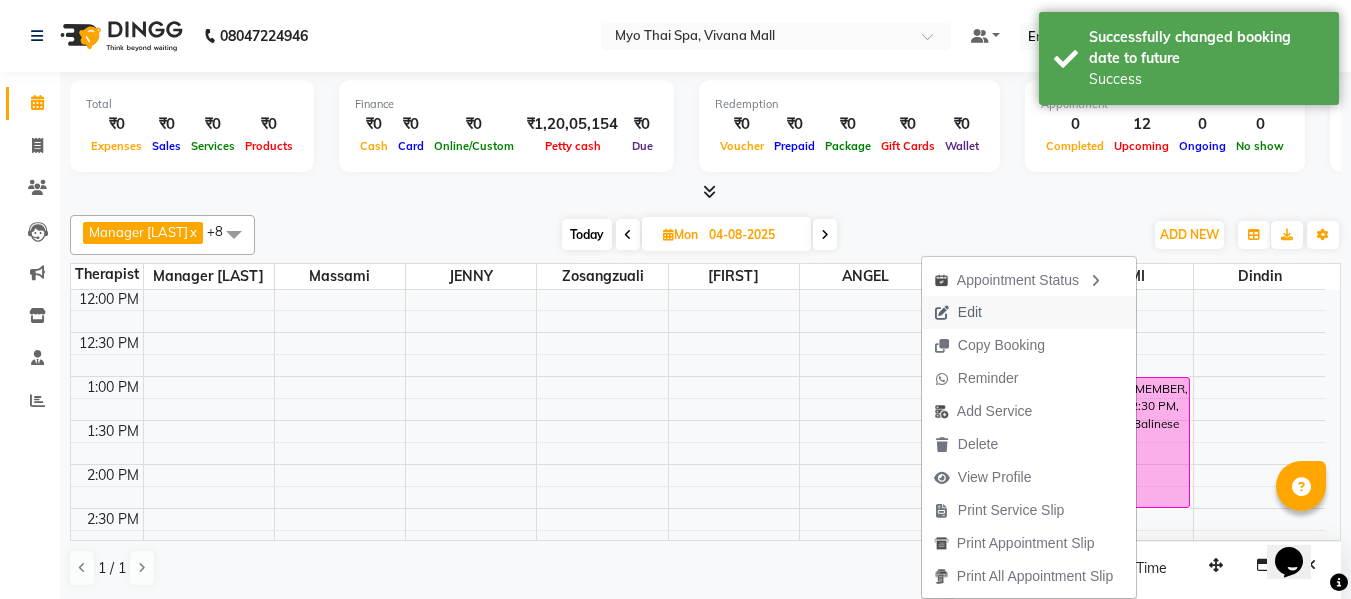 click on "Edit" at bounding box center (1029, 312) 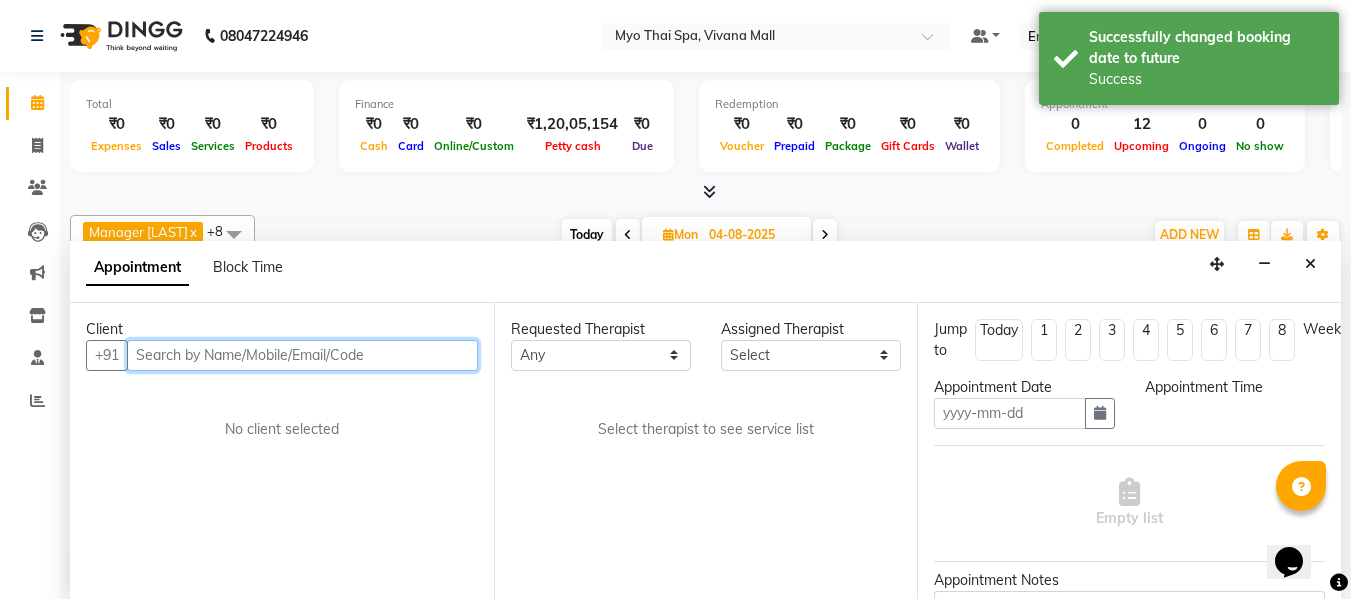 scroll, scrollTop: 1, scrollLeft: 0, axis: vertical 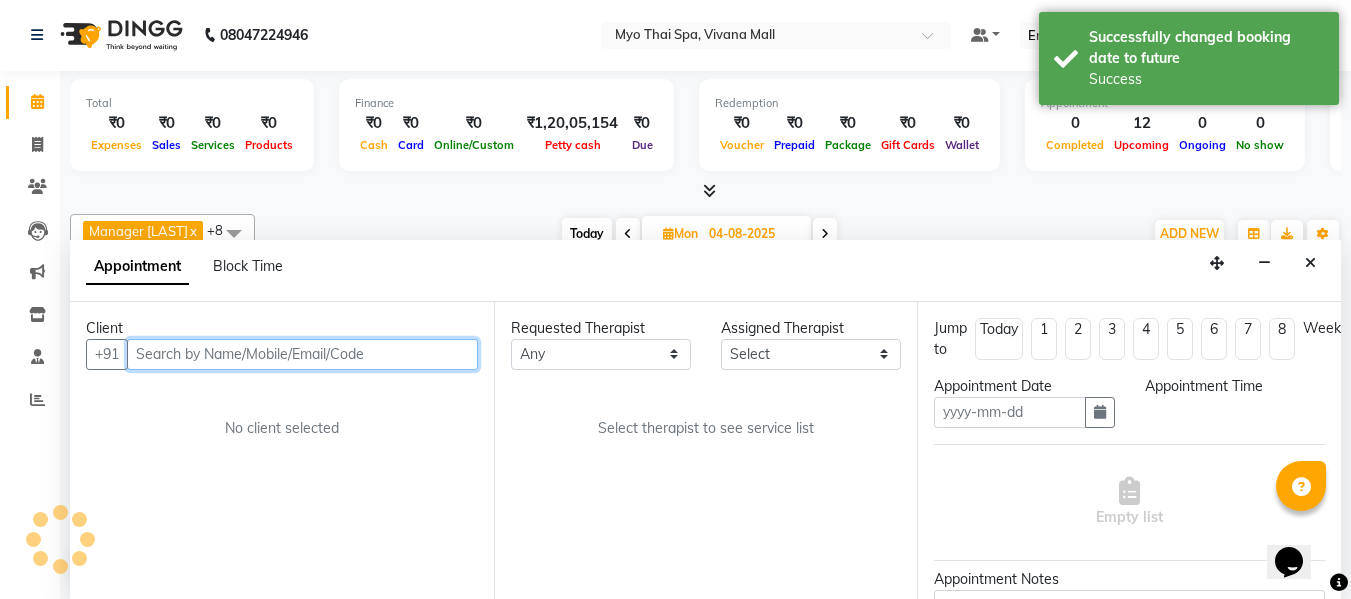 type on "04-08-2025" 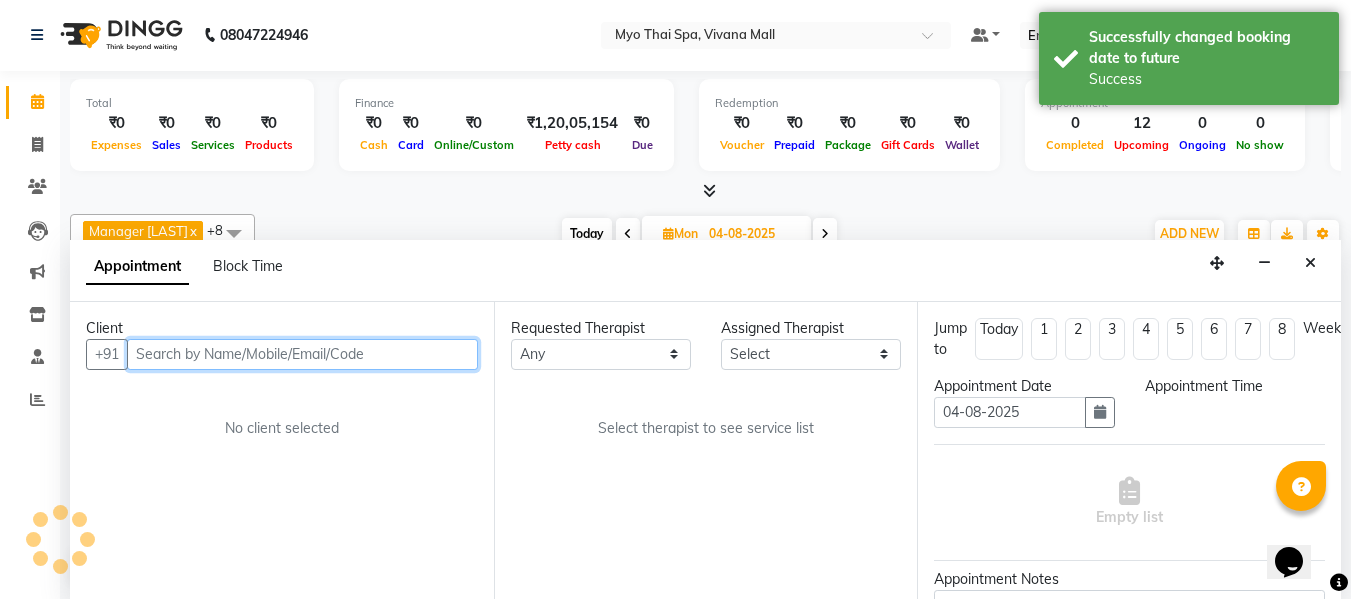 select on "75781" 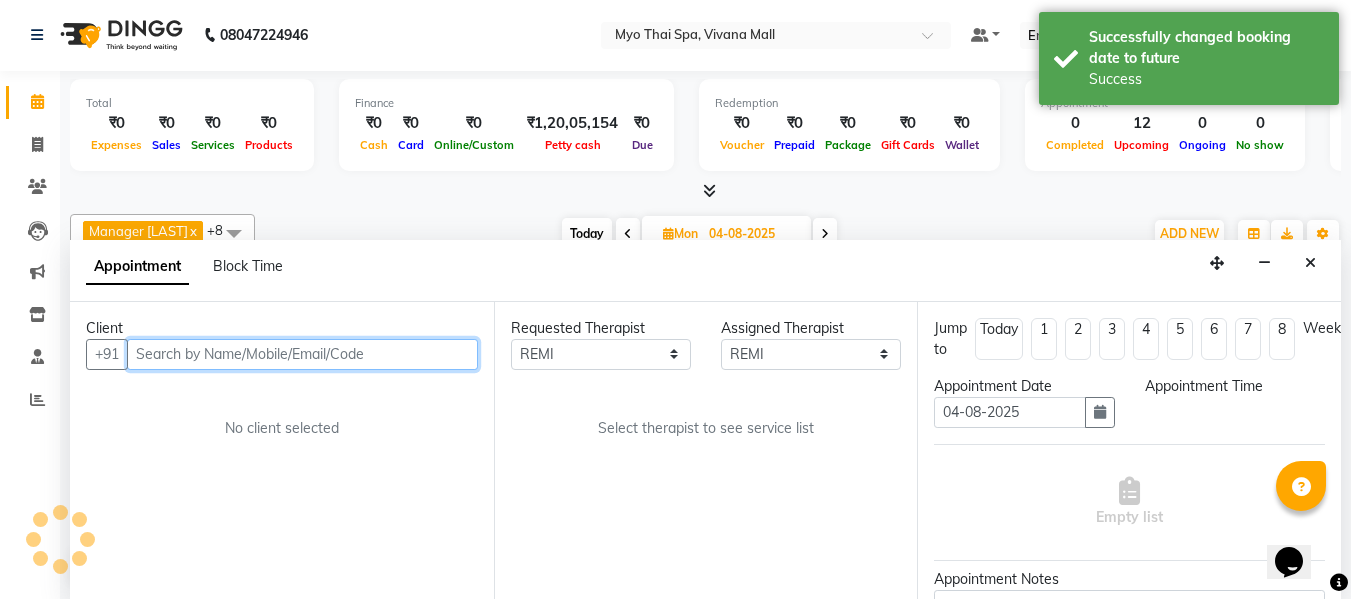 scroll, scrollTop: 353, scrollLeft: 0, axis: vertical 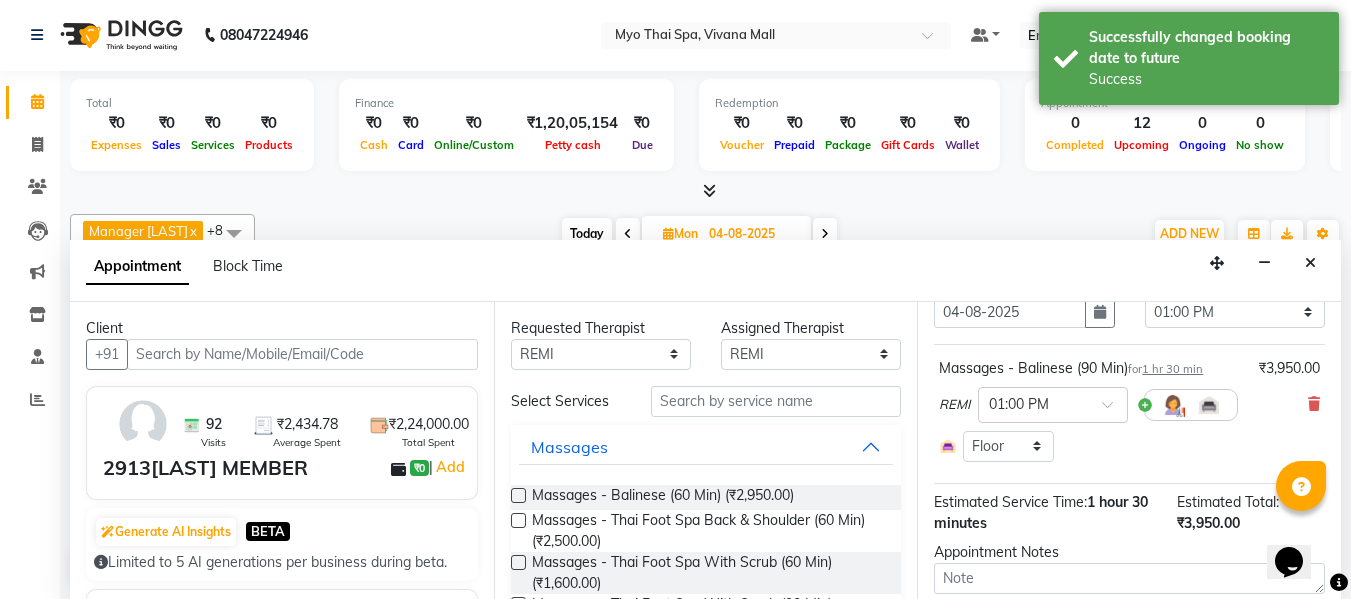 click on "Massages - Balinese (90 Min)   for  1 hr 30 min ₹3,950.00 REMI × 01:00 PM Select Room Floor" at bounding box center (1129, 410) 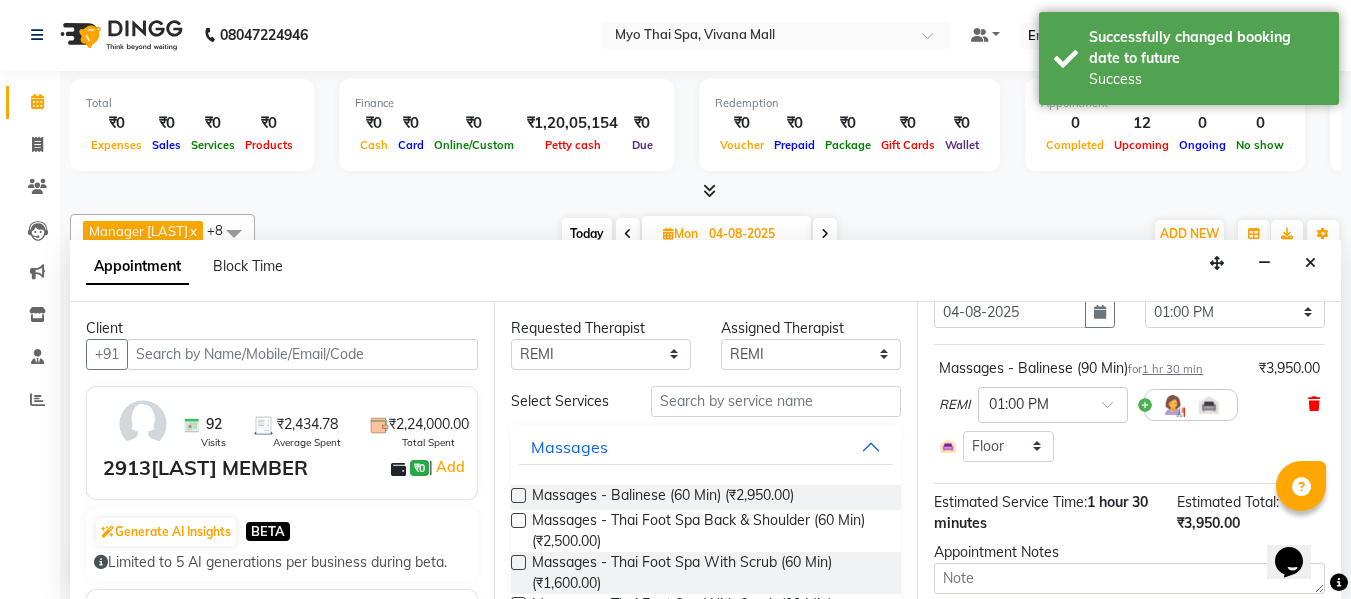 click at bounding box center [1314, 404] 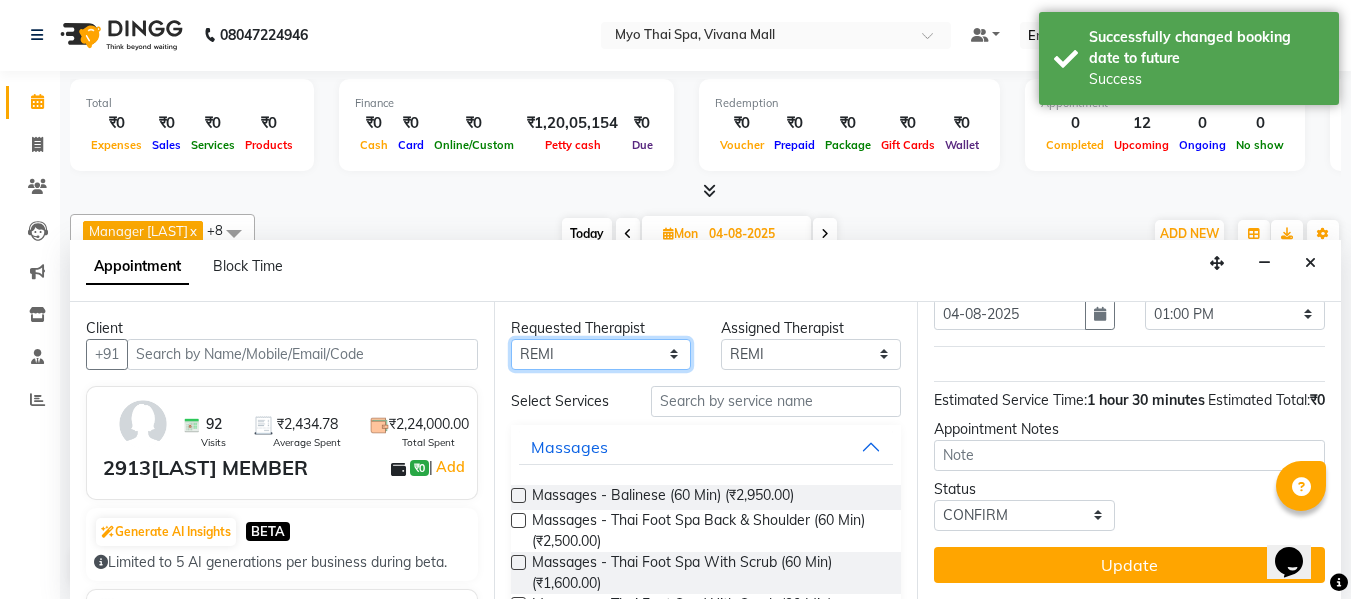 click on "Any ANGEL BELLA Dindin Jane JENNY Kristina Manager Afreen Manager Churmurin Massami MAWII REMI SANGTAE Zosangzuali" at bounding box center (601, 354) 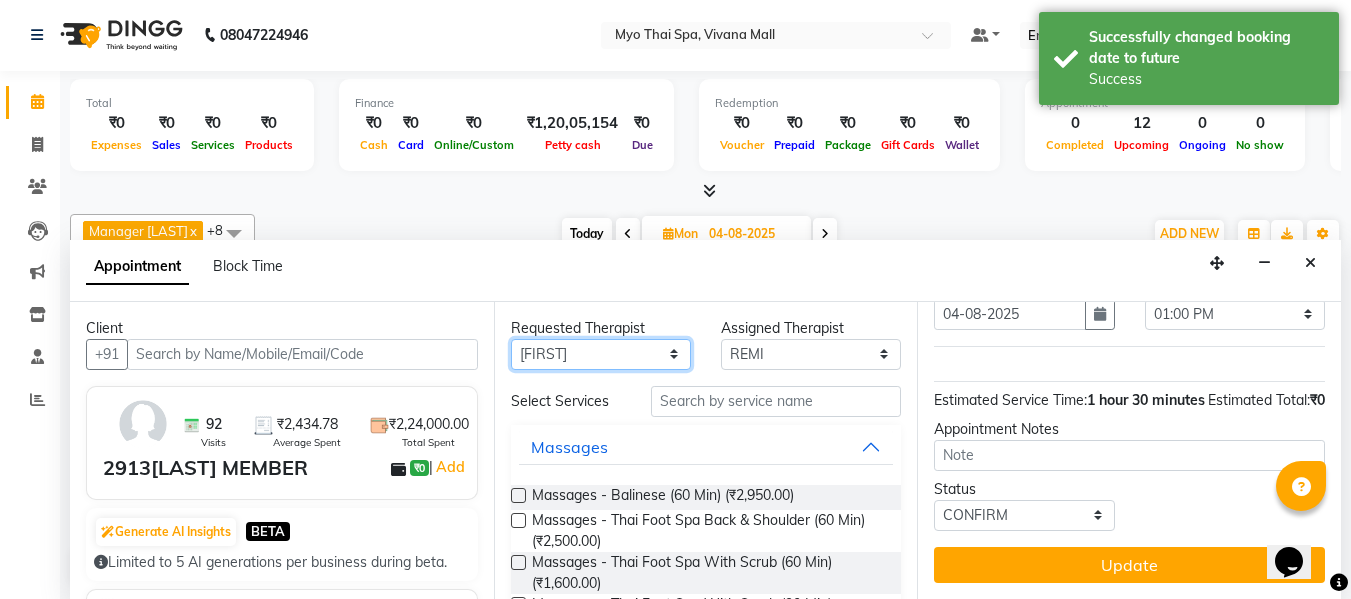 click on "Any ANGEL BELLA Dindin Jane JENNY Kristina Manager Afreen Manager Churmurin Massami MAWII REMI SANGTAE Zosangzuali" at bounding box center (601, 354) 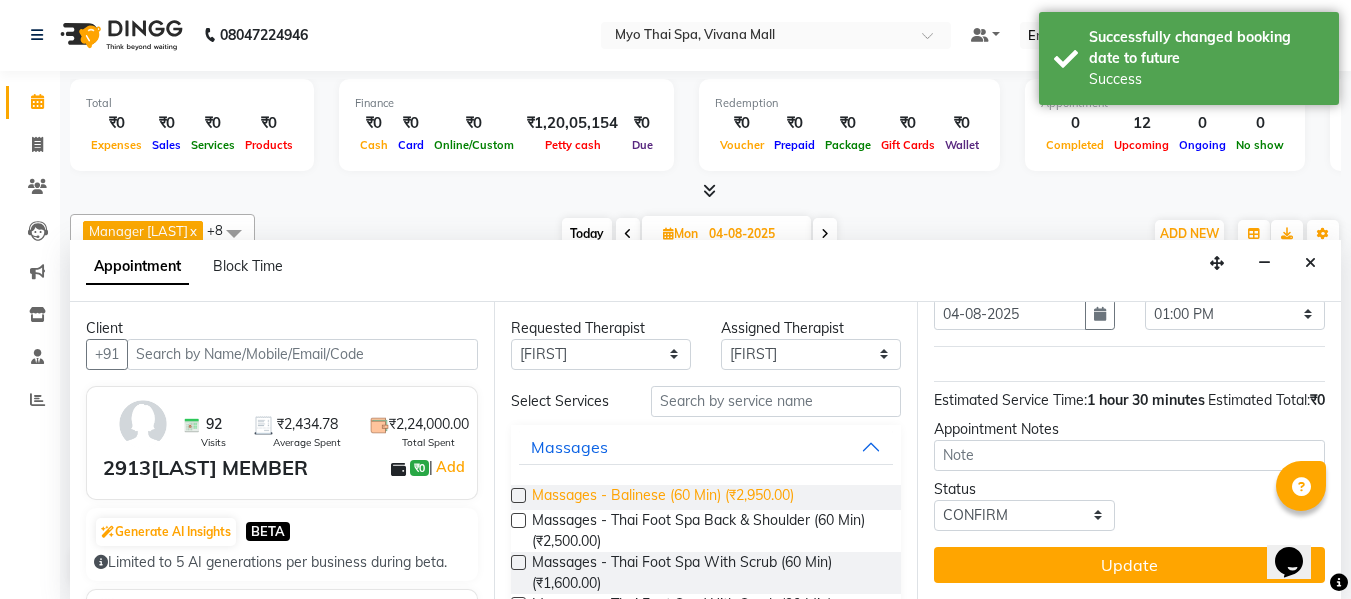 click on "Massages - Balinese (60 Min) (₹2,950.00)" at bounding box center (663, 497) 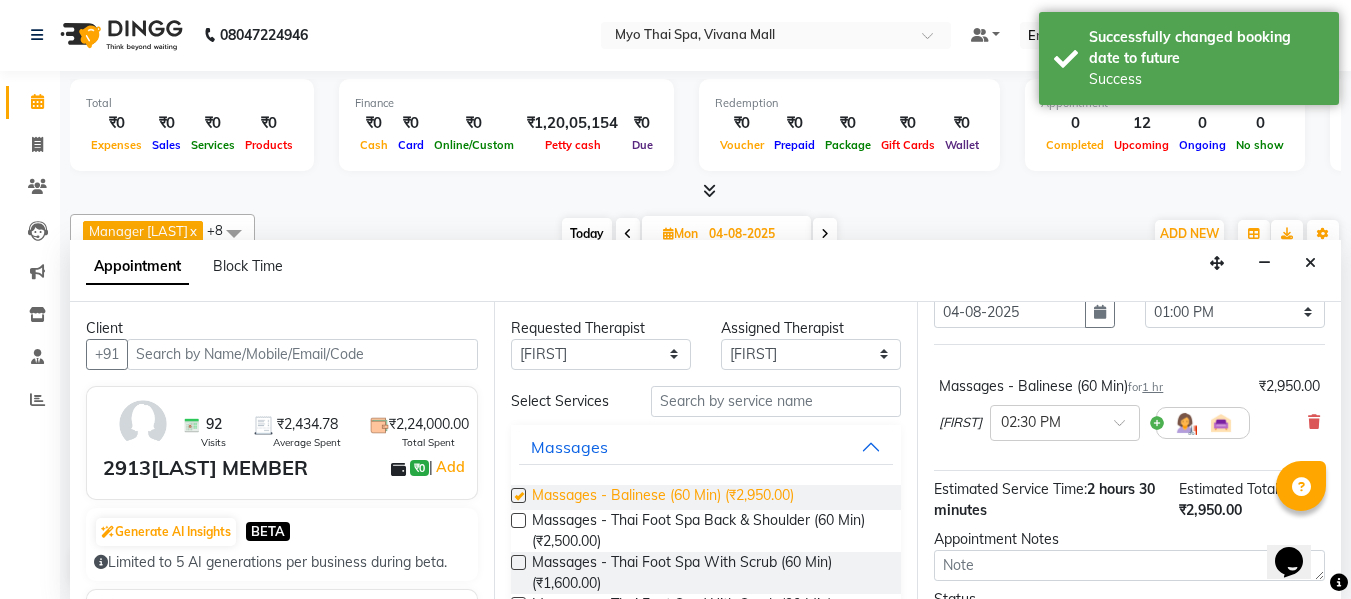 checkbox on "false" 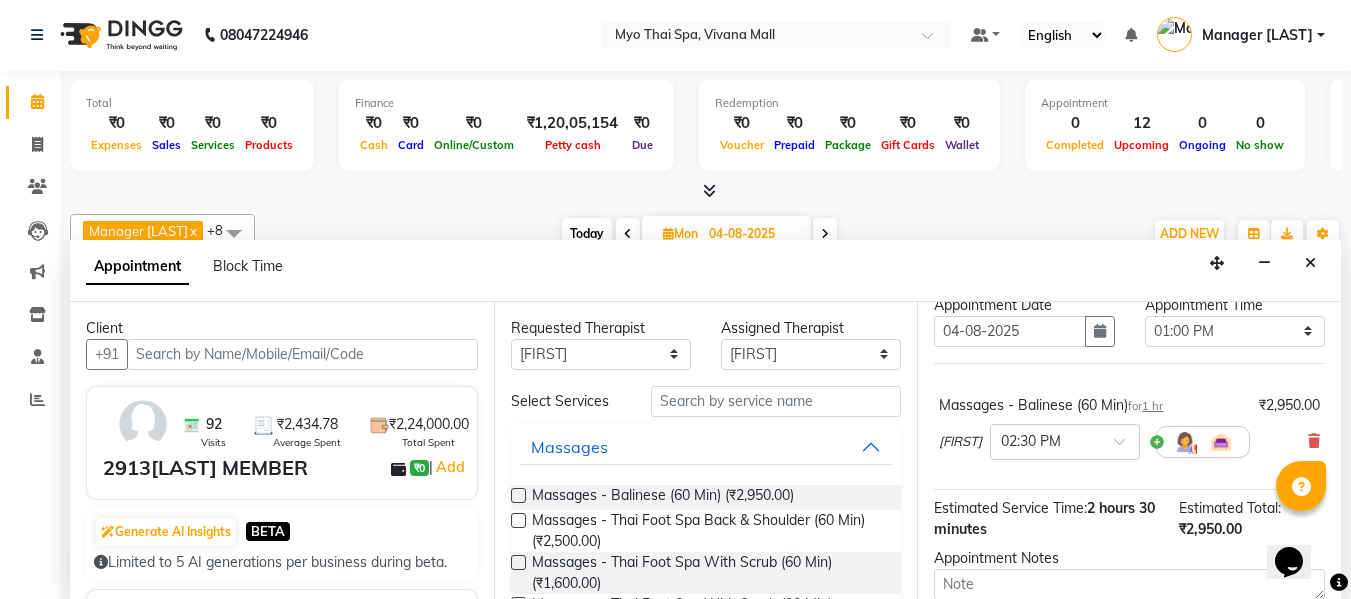 scroll, scrollTop: 125, scrollLeft: 0, axis: vertical 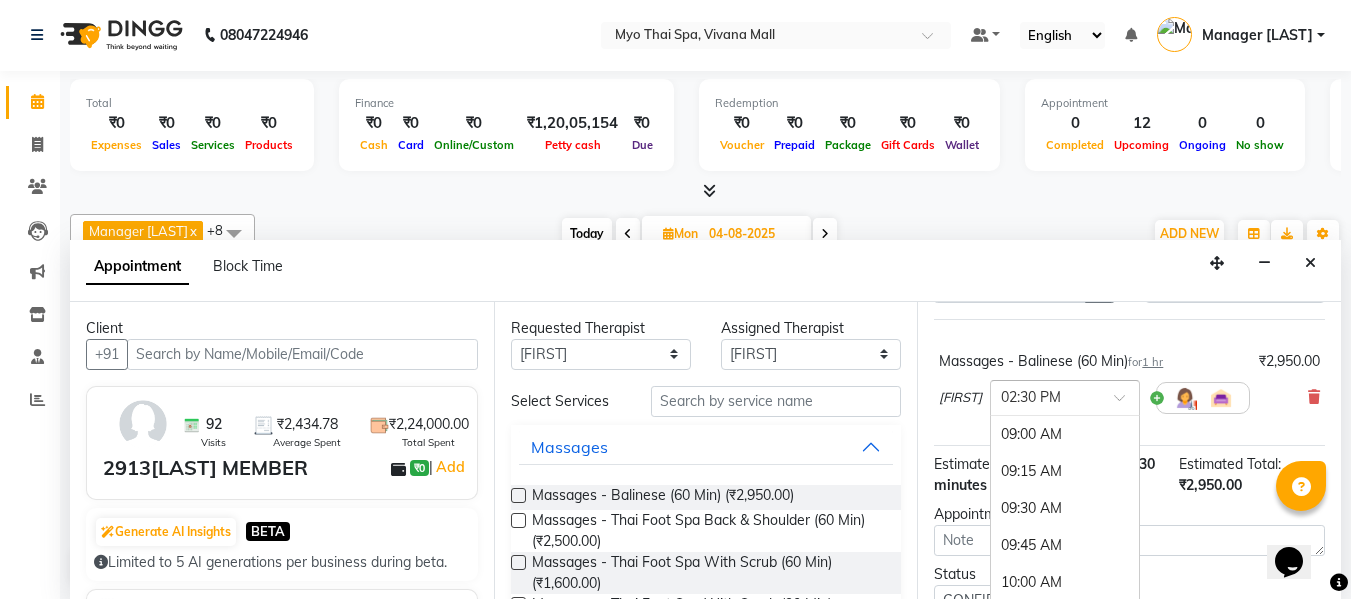 click at bounding box center [1045, 396] 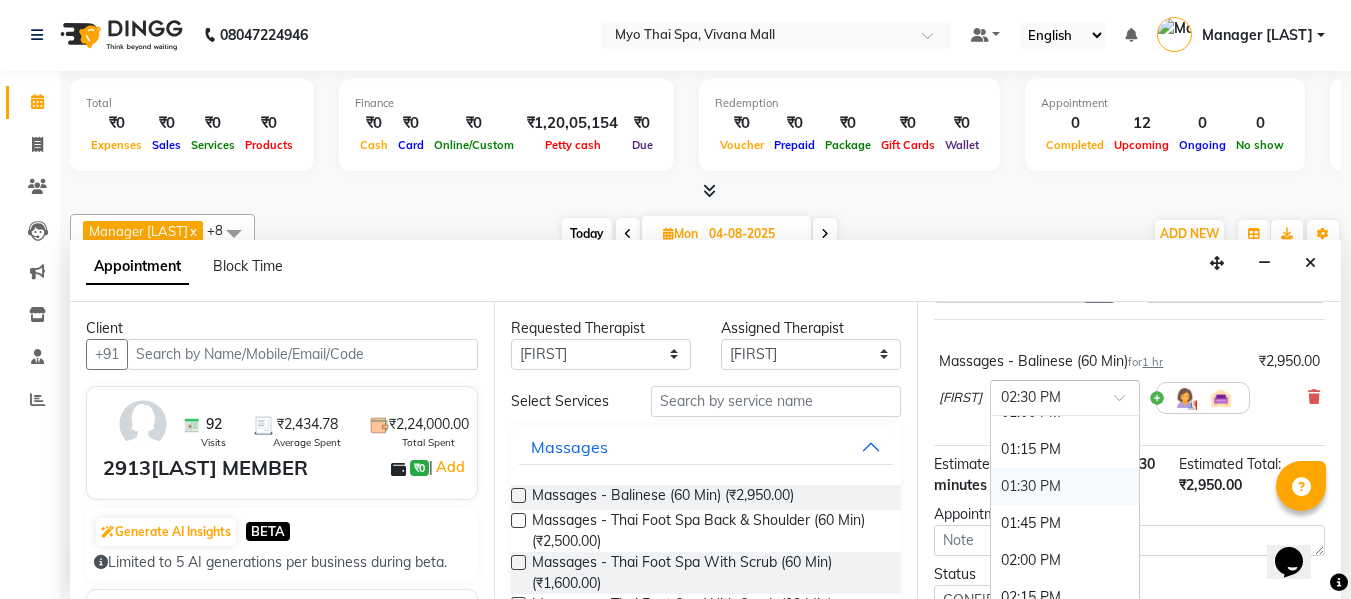 scroll, scrollTop: 514, scrollLeft: 0, axis: vertical 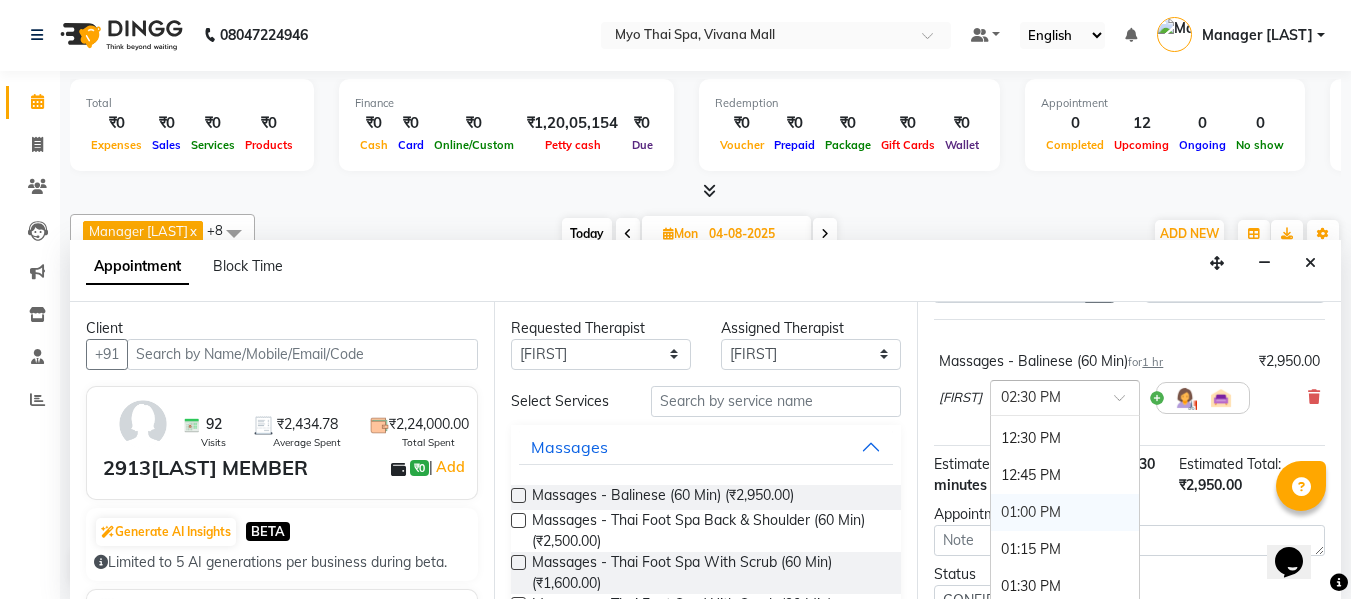 click on "01:00 PM" at bounding box center (1065, 512) 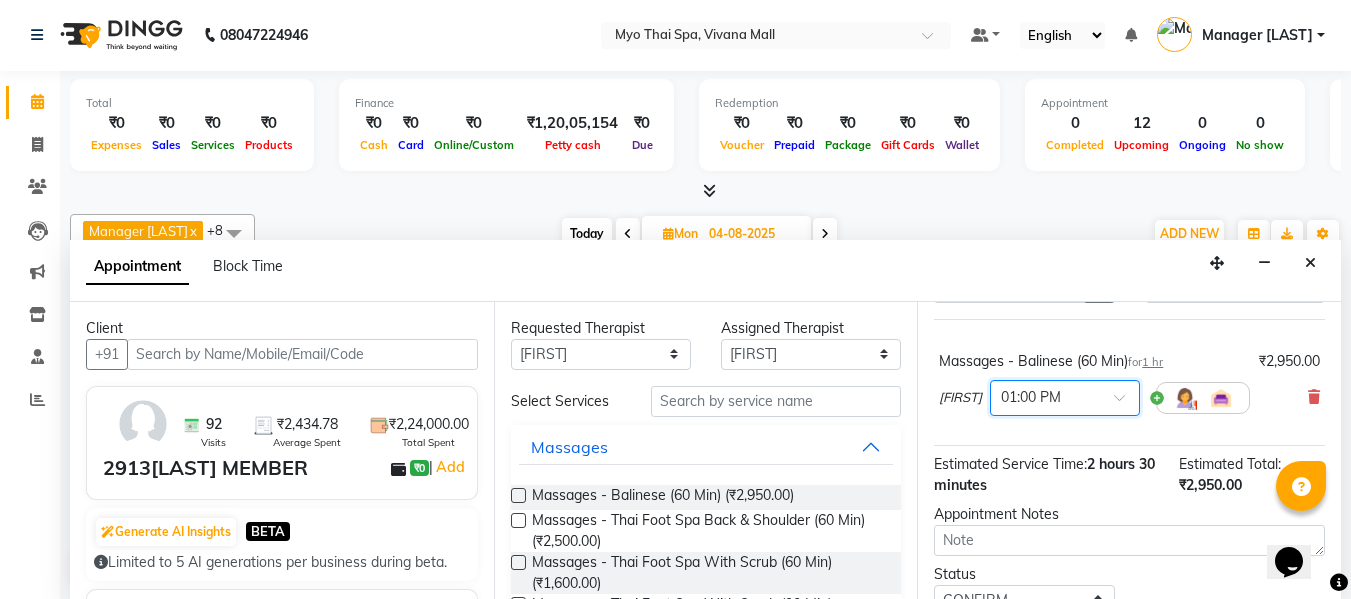 scroll, scrollTop: 225, scrollLeft: 0, axis: vertical 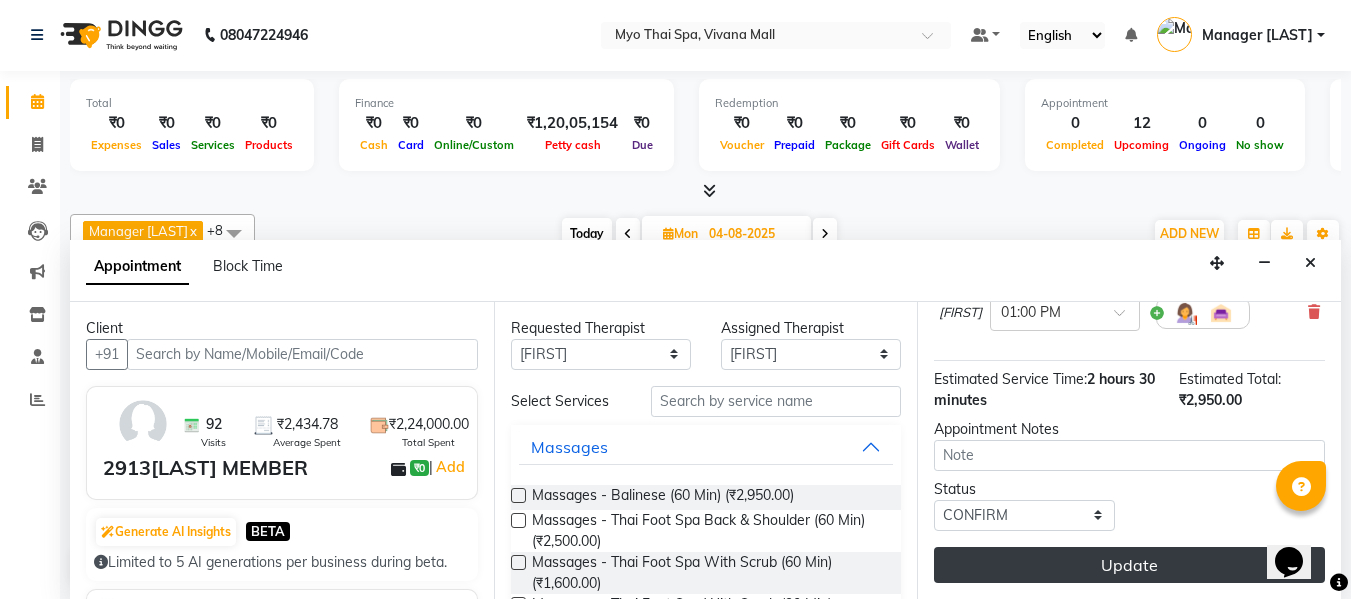 click on "Update" at bounding box center (1129, 565) 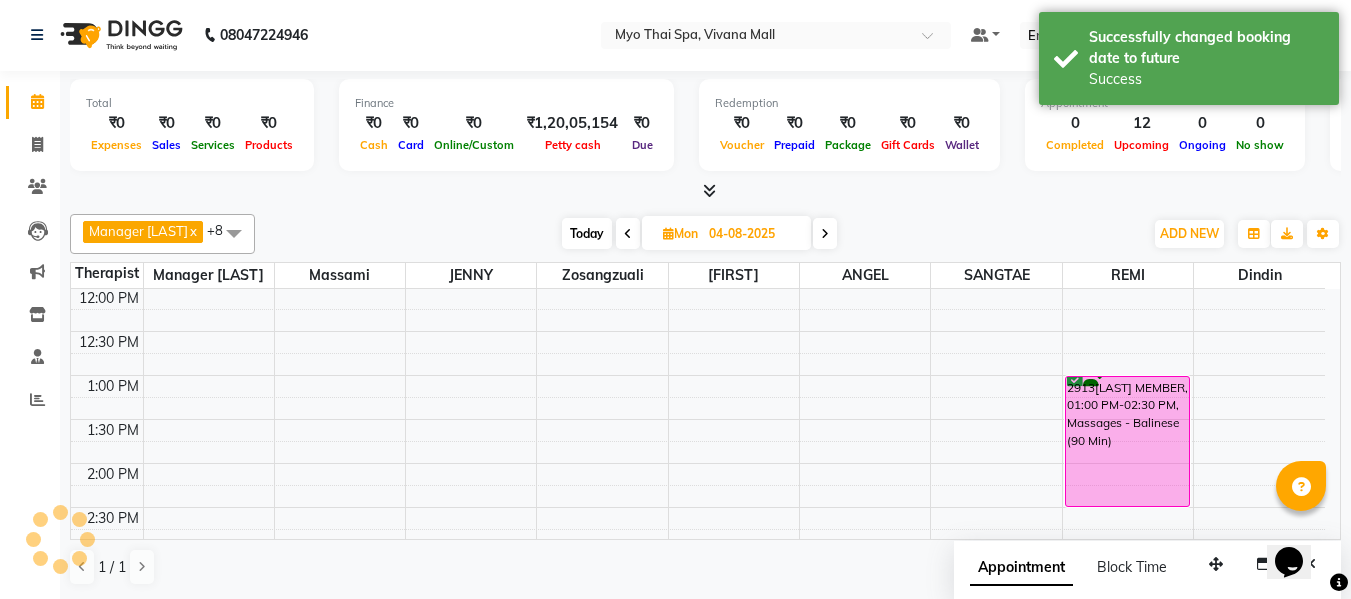scroll, scrollTop: 0, scrollLeft: 0, axis: both 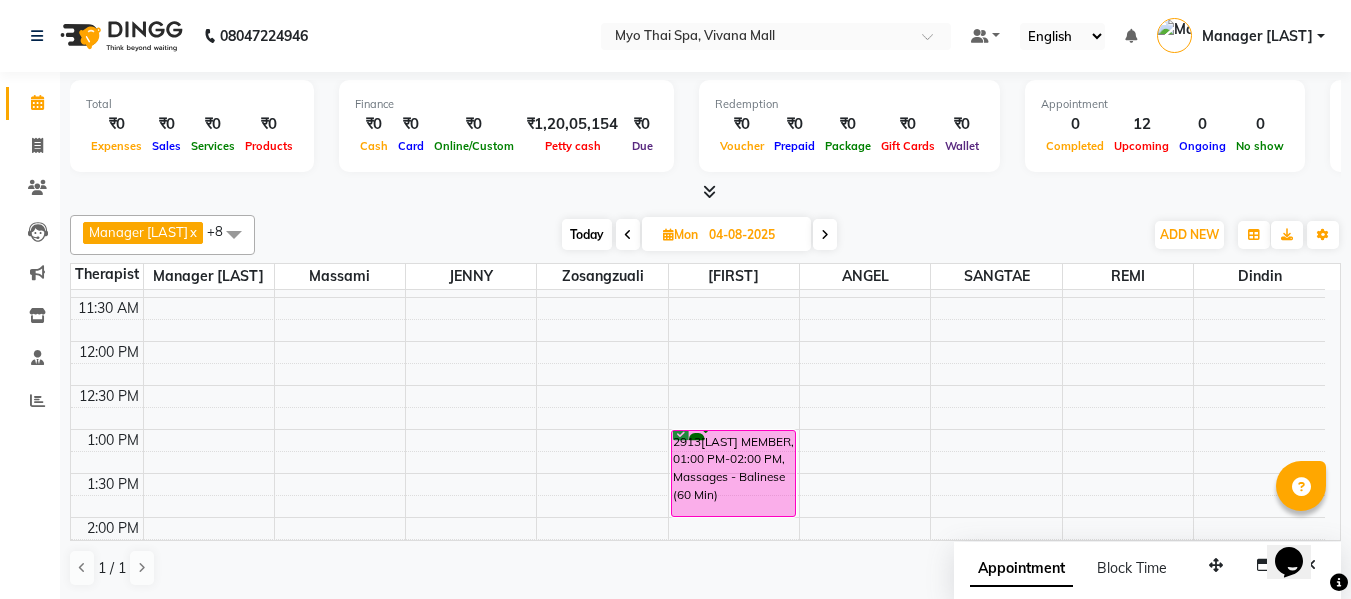 click at bounding box center [628, 234] 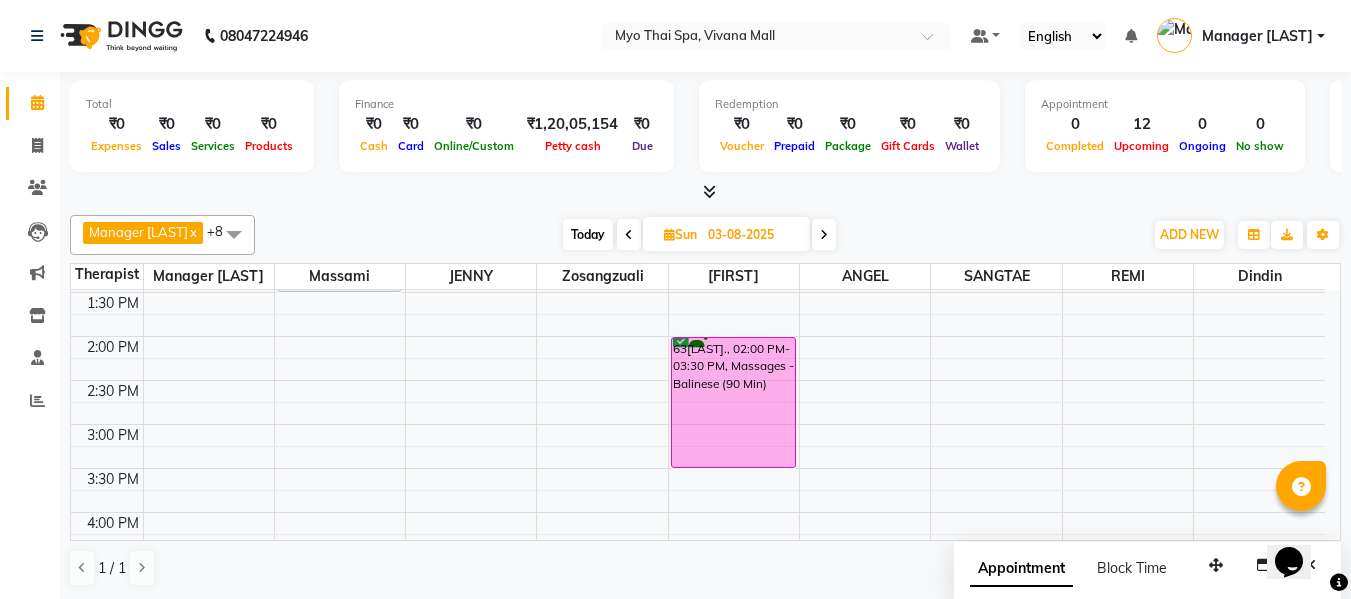 scroll, scrollTop: 500, scrollLeft: 0, axis: vertical 